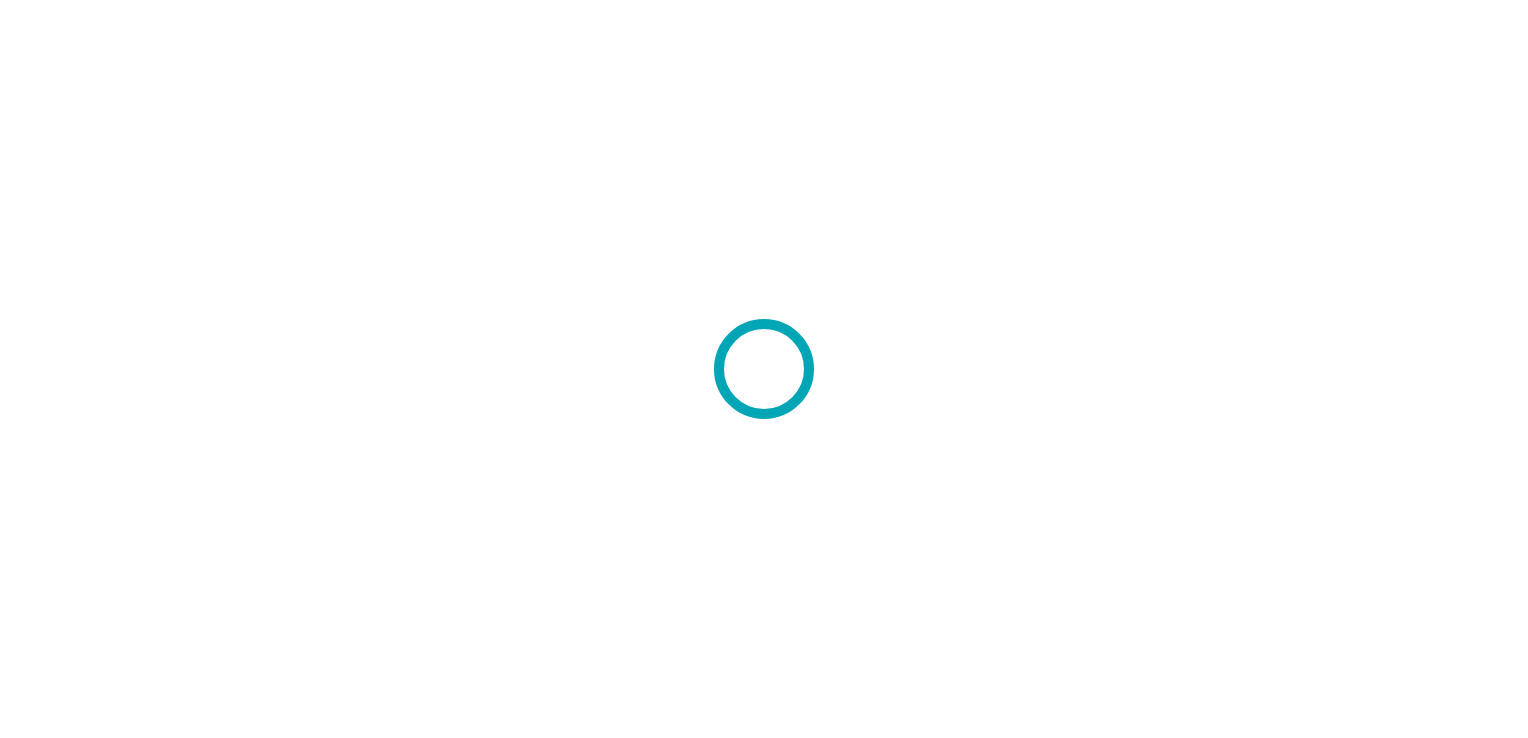 scroll, scrollTop: 0, scrollLeft: 0, axis: both 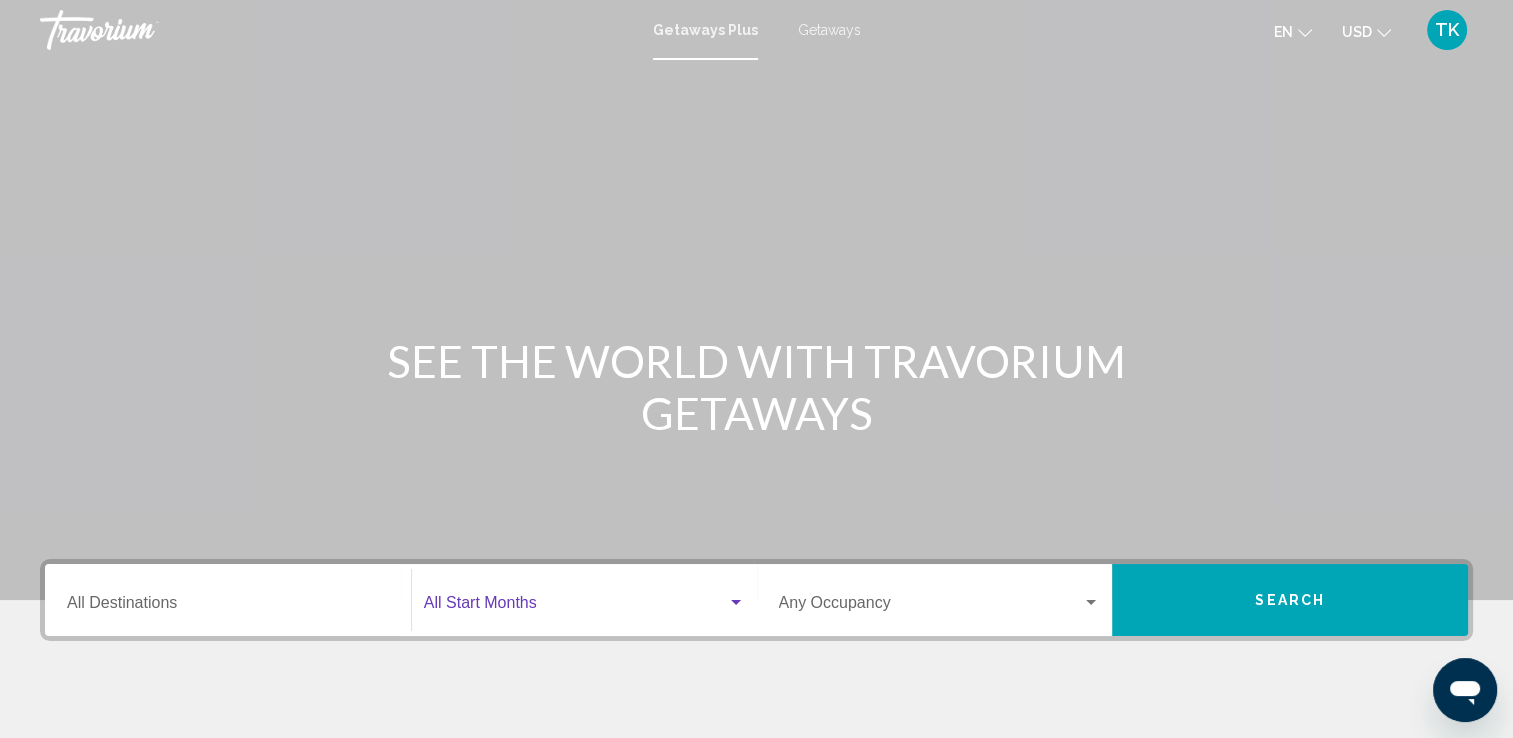 click at bounding box center (575, 607) 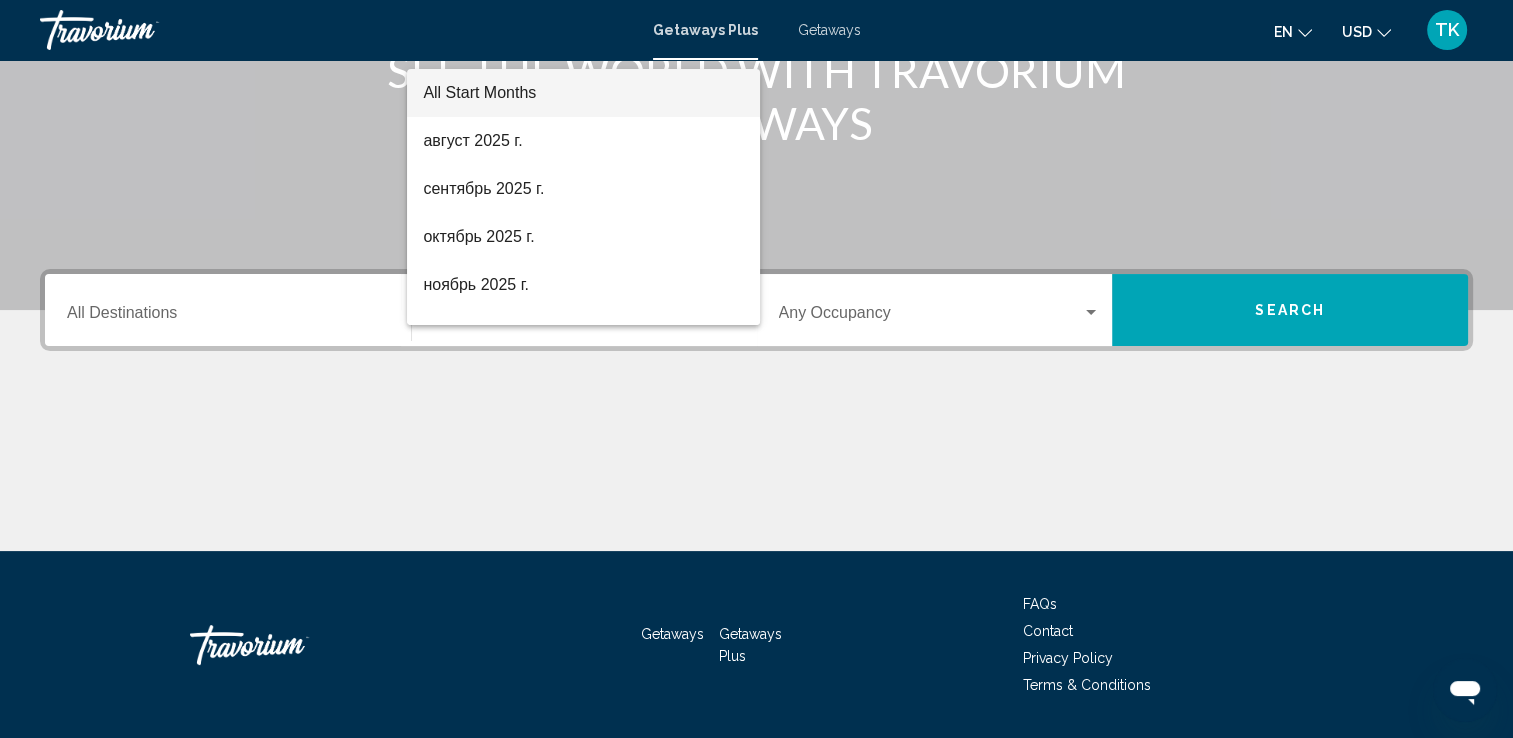 scroll, scrollTop: 347, scrollLeft: 0, axis: vertical 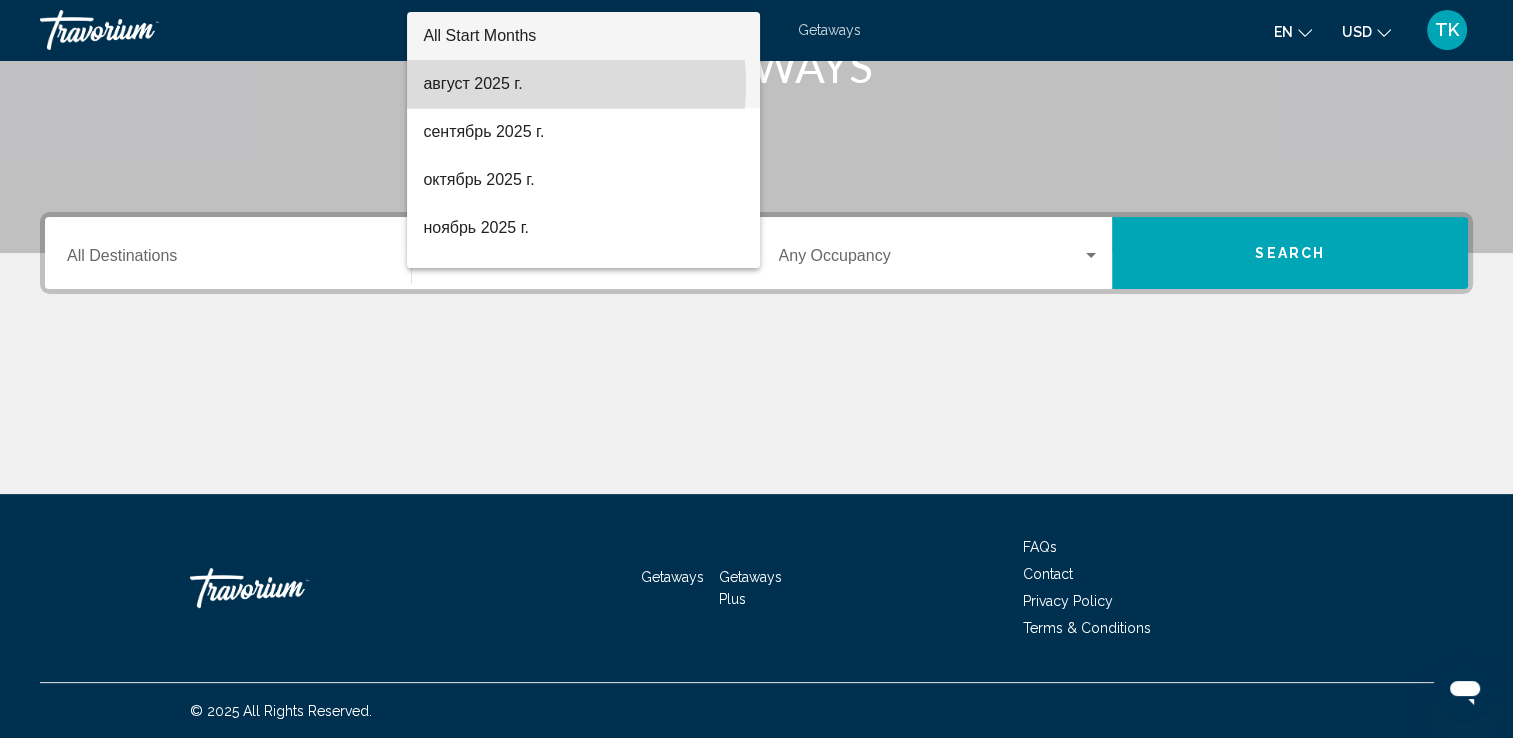 click on "август 2025 г." at bounding box center (583, 84) 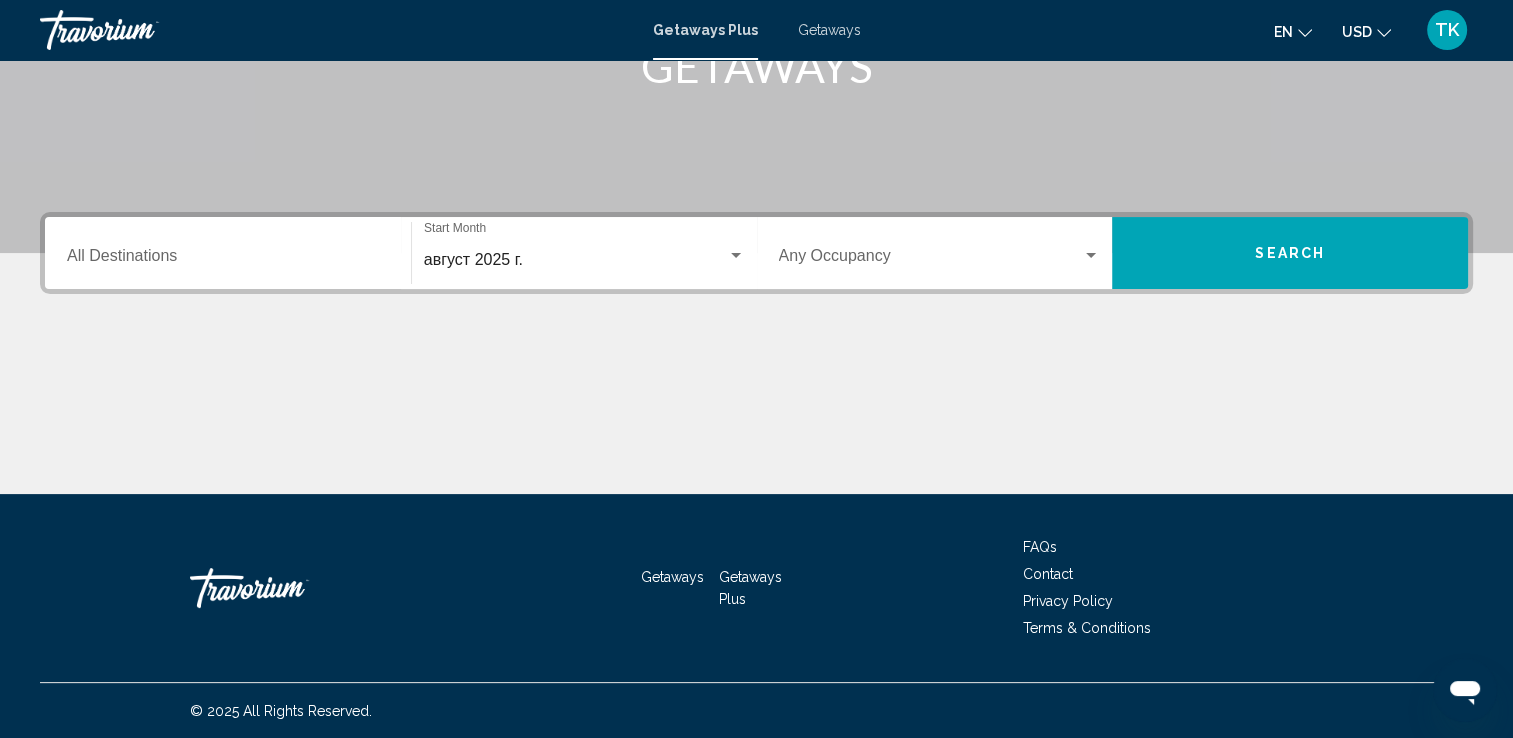 click on "Destination All Destinations" at bounding box center [228, 253] 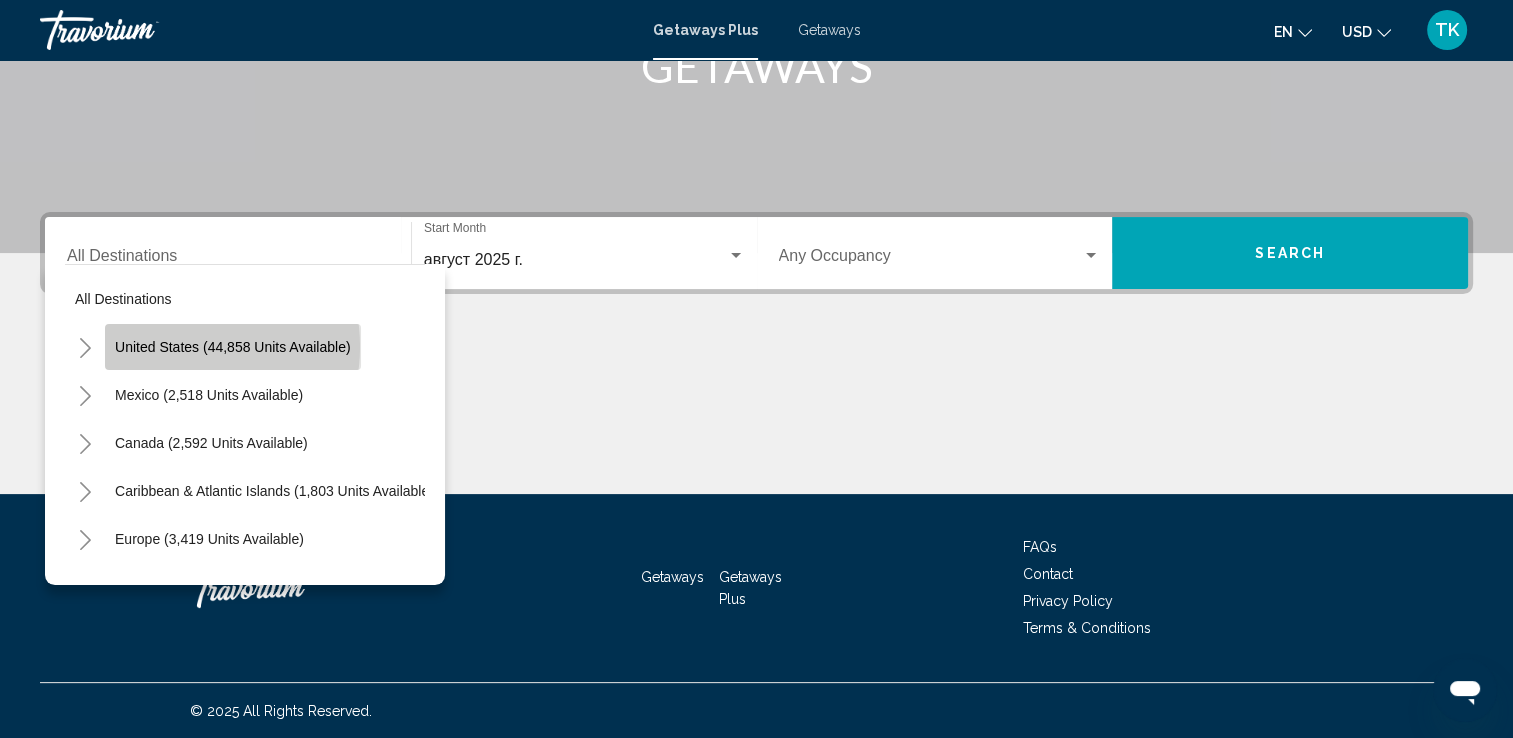 click on "United States (44,858 units available)" 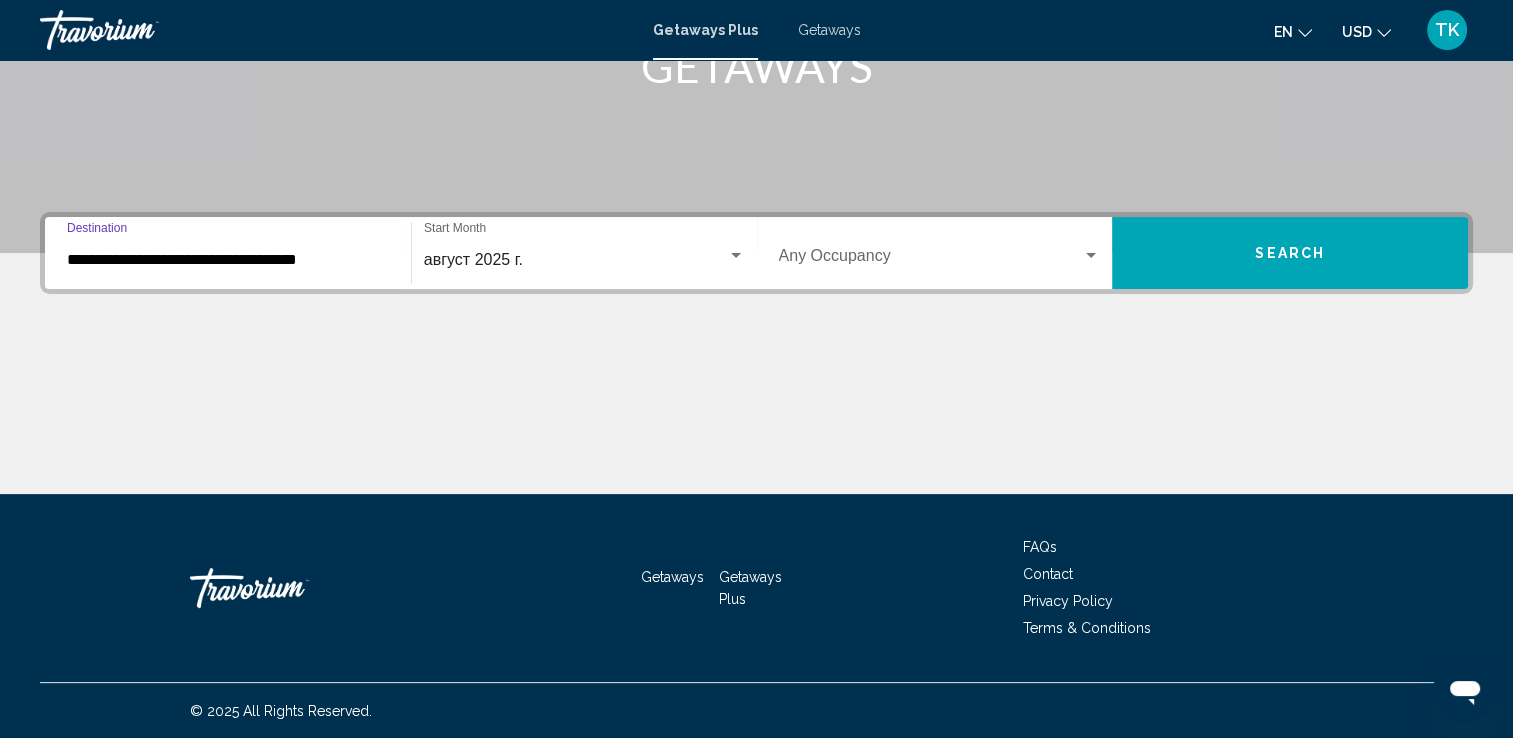 click on "**********" at bounding box center [228, 260] 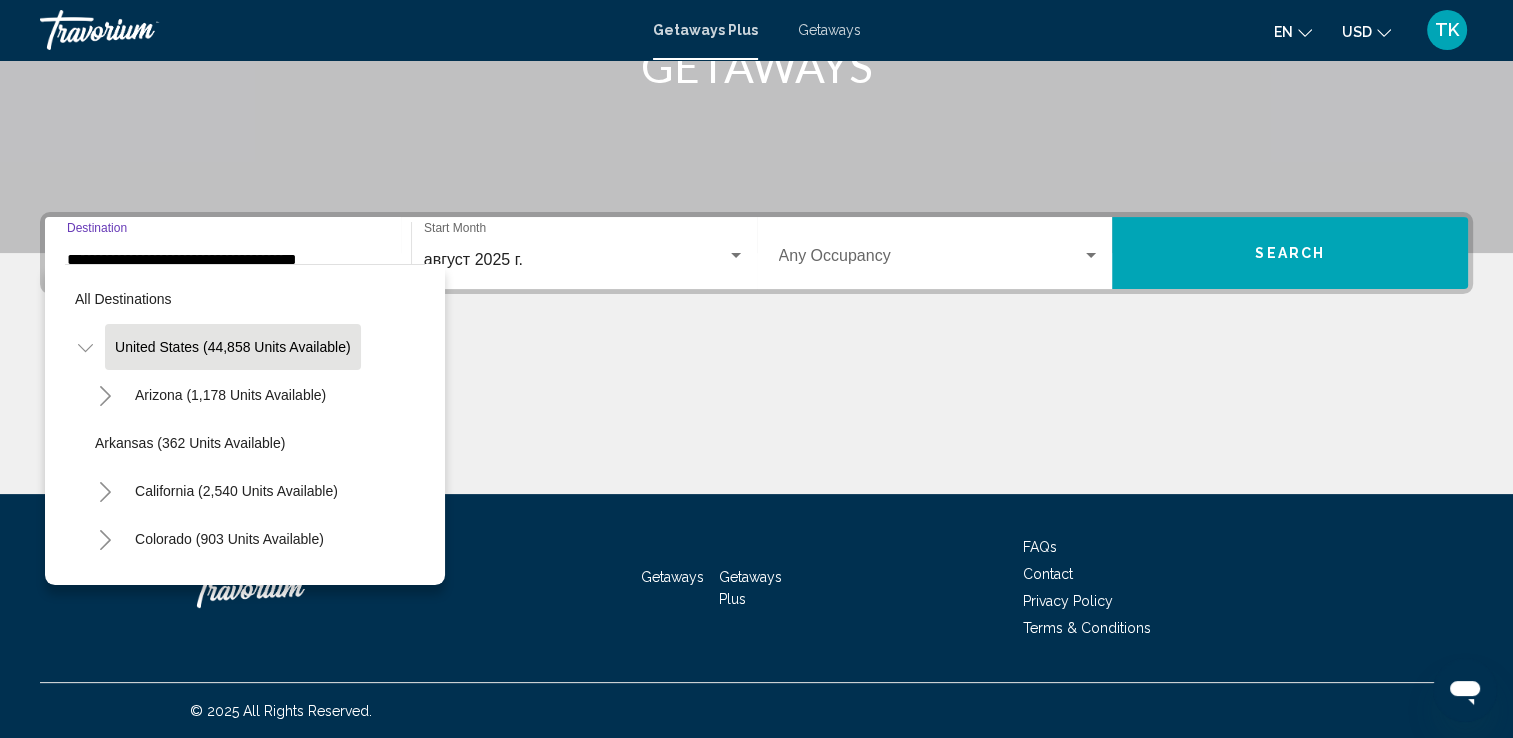 scroll, scrollTop: 324, scrollLeft: 0, axis: vertical 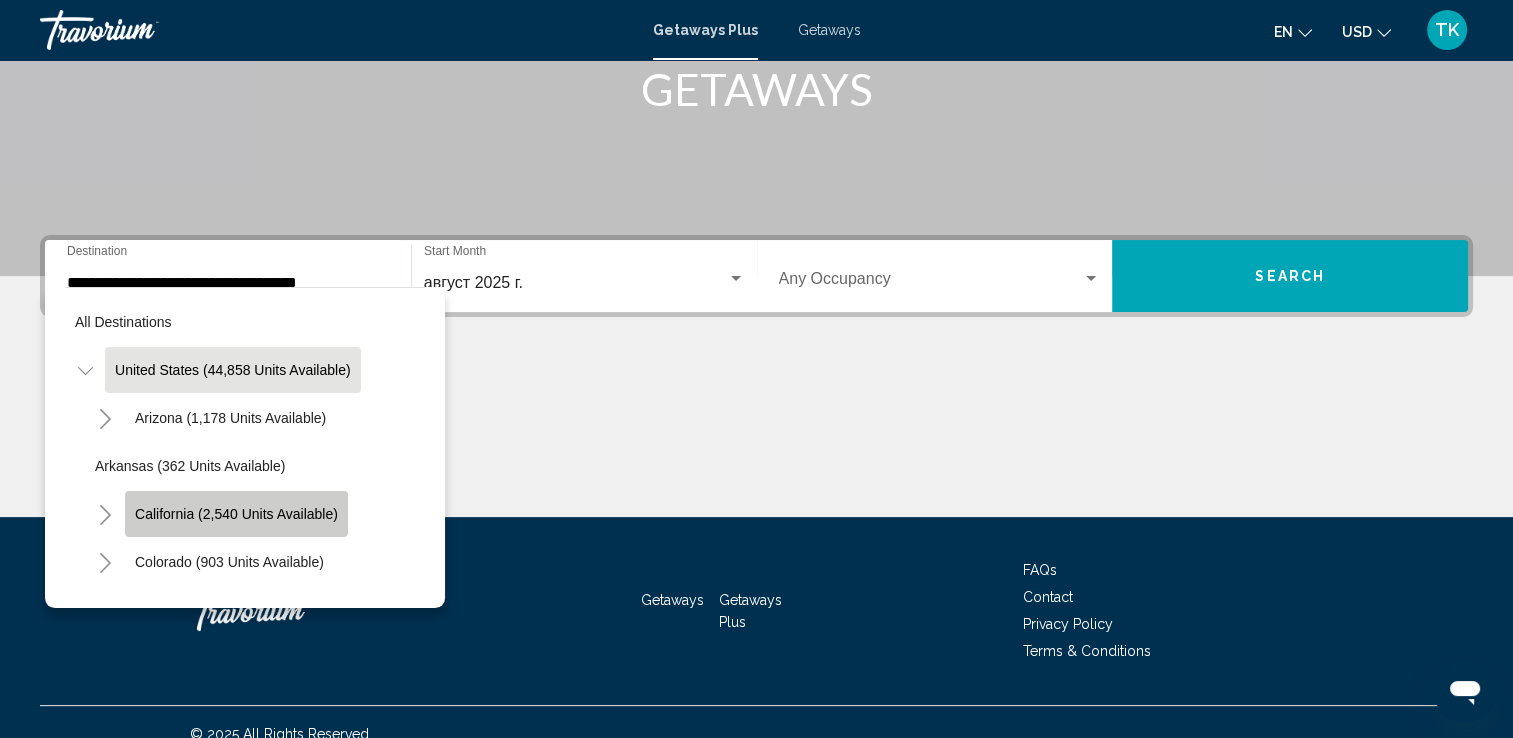 click on "California (2,540 units available)" 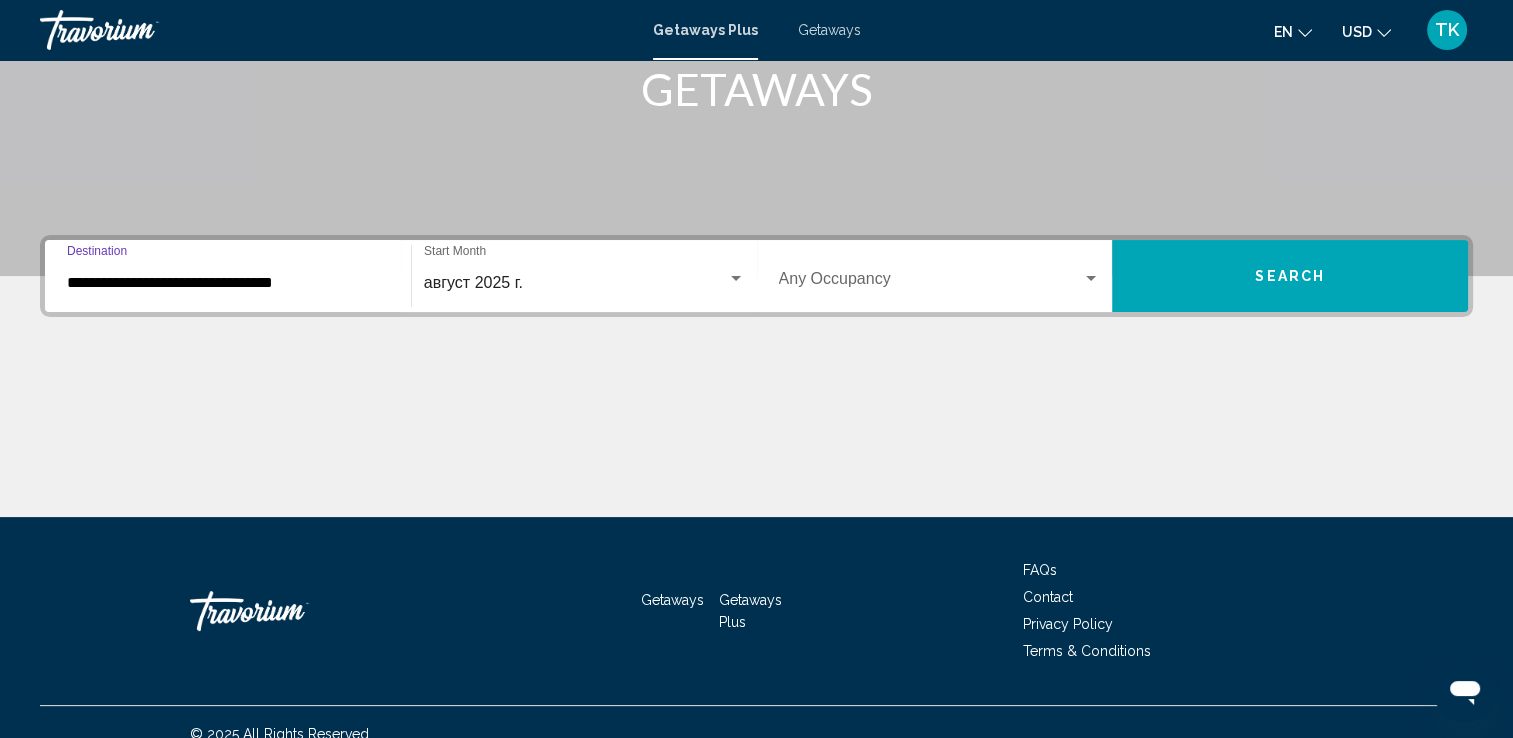 scroll, scrollTop: 347, scrollLeft: 0, axis: vertical 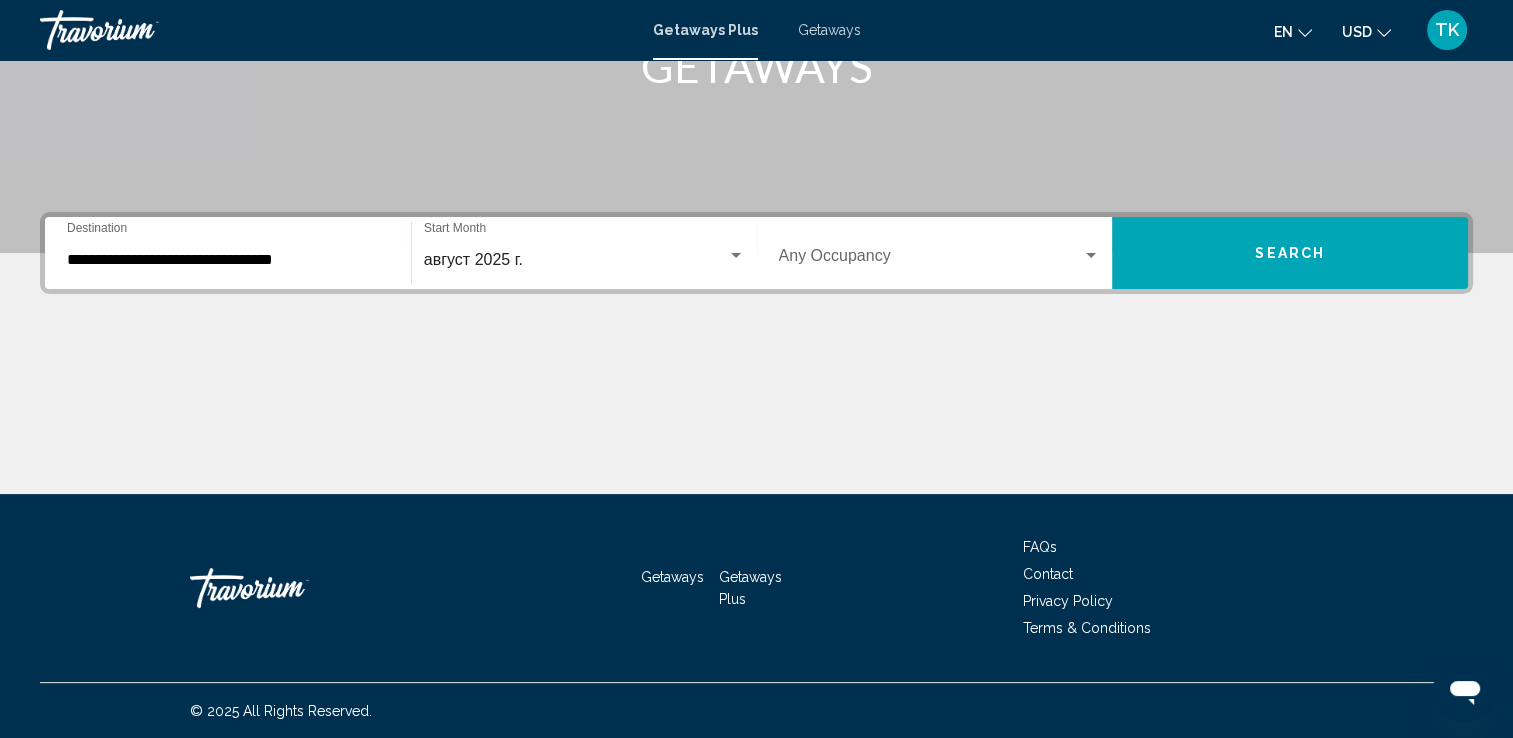 click on "Occupancy Any Occupancy" at bounding box center (940, 253) 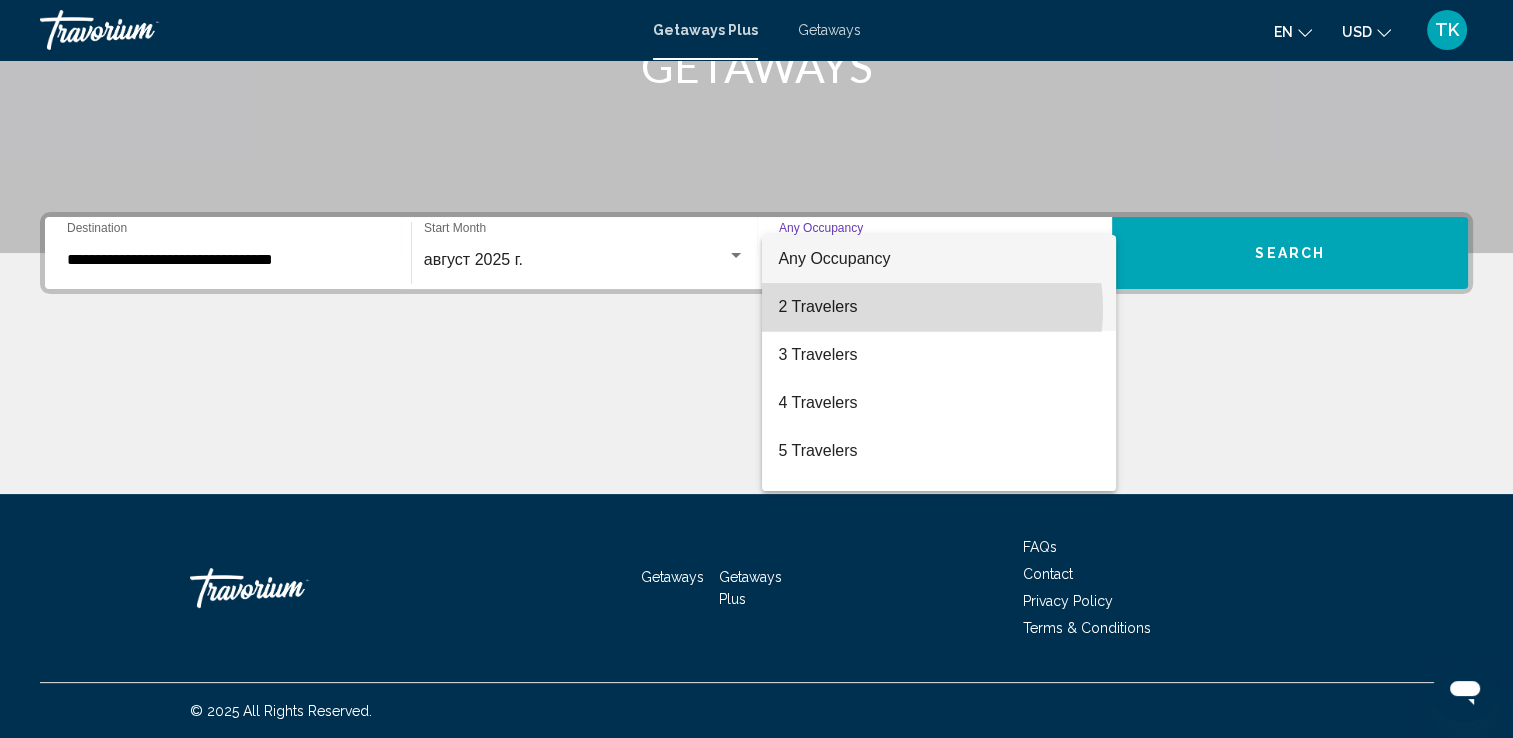click on "2 Travelers" at bounding box center [939, 307] 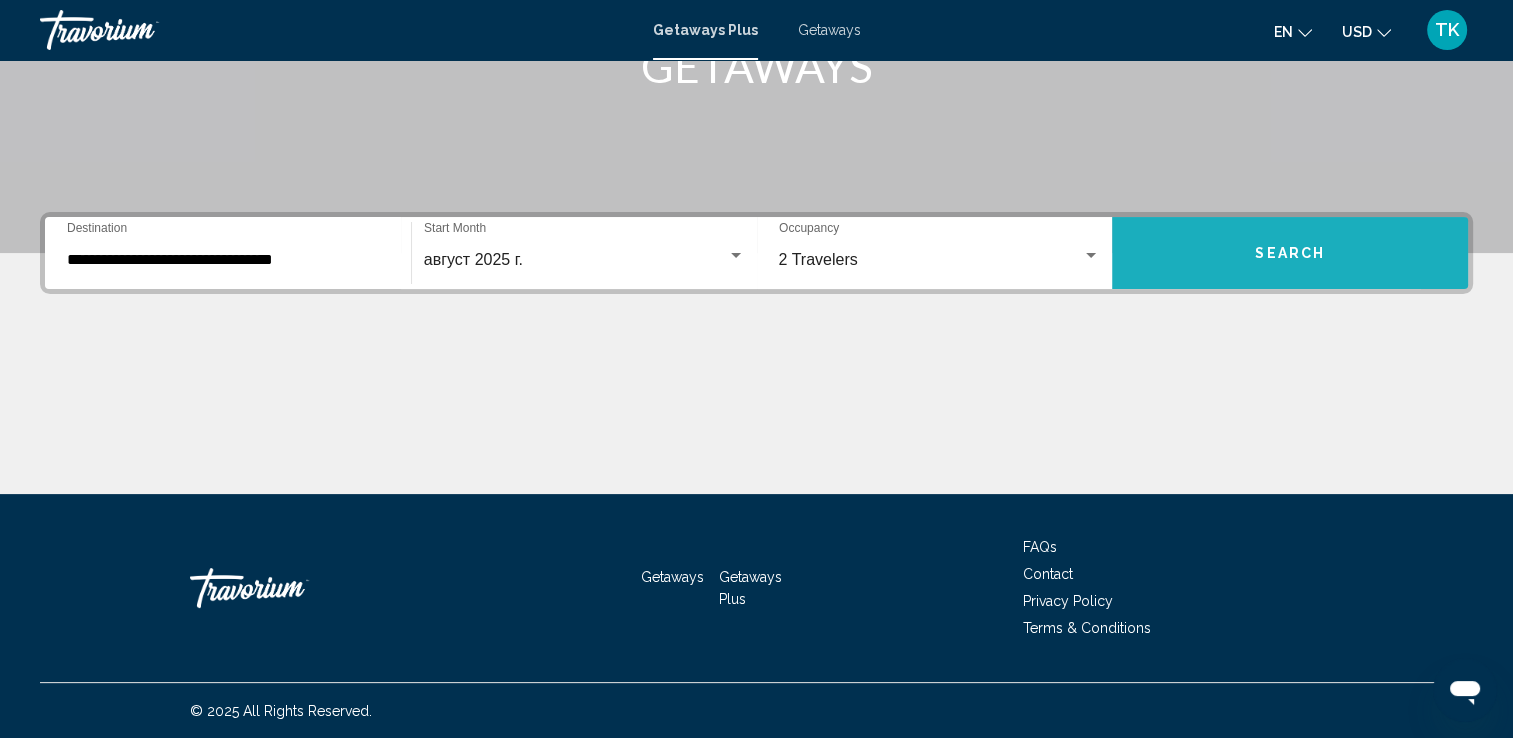 click on "Search" at bounding box center [1290, 253] 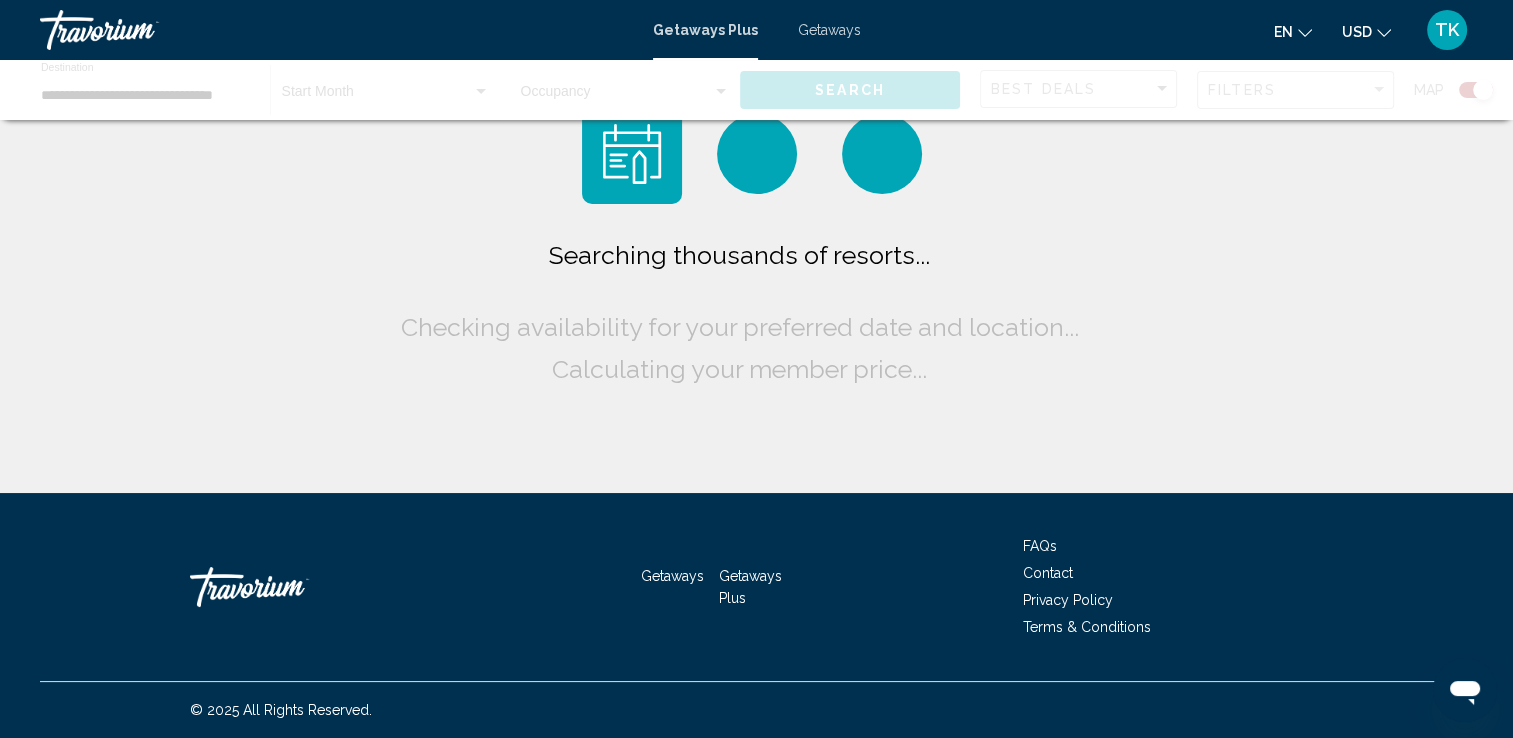 scroll, scrollTop: 0, scrollLeft: 0, axis: both 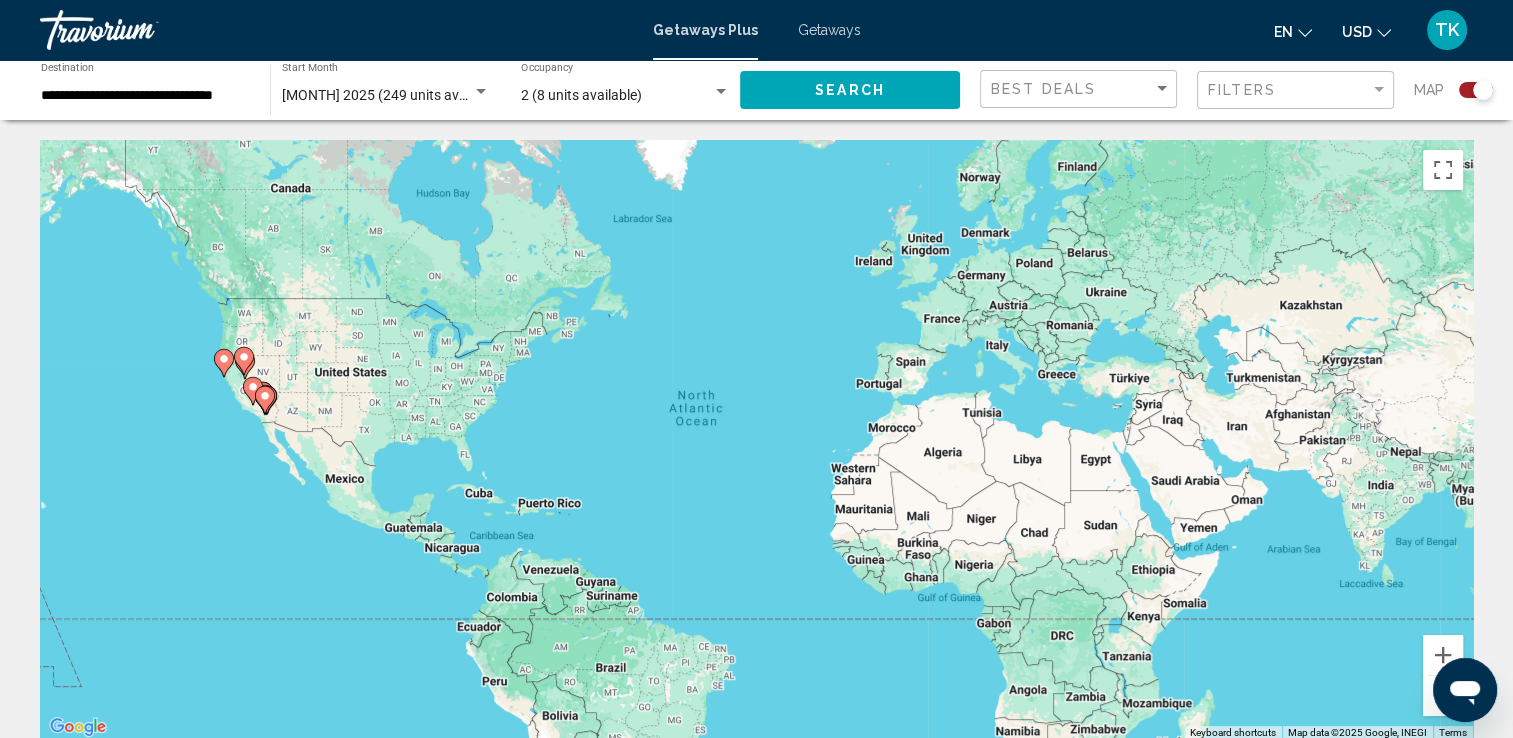 click at bounding box center (265, 400) 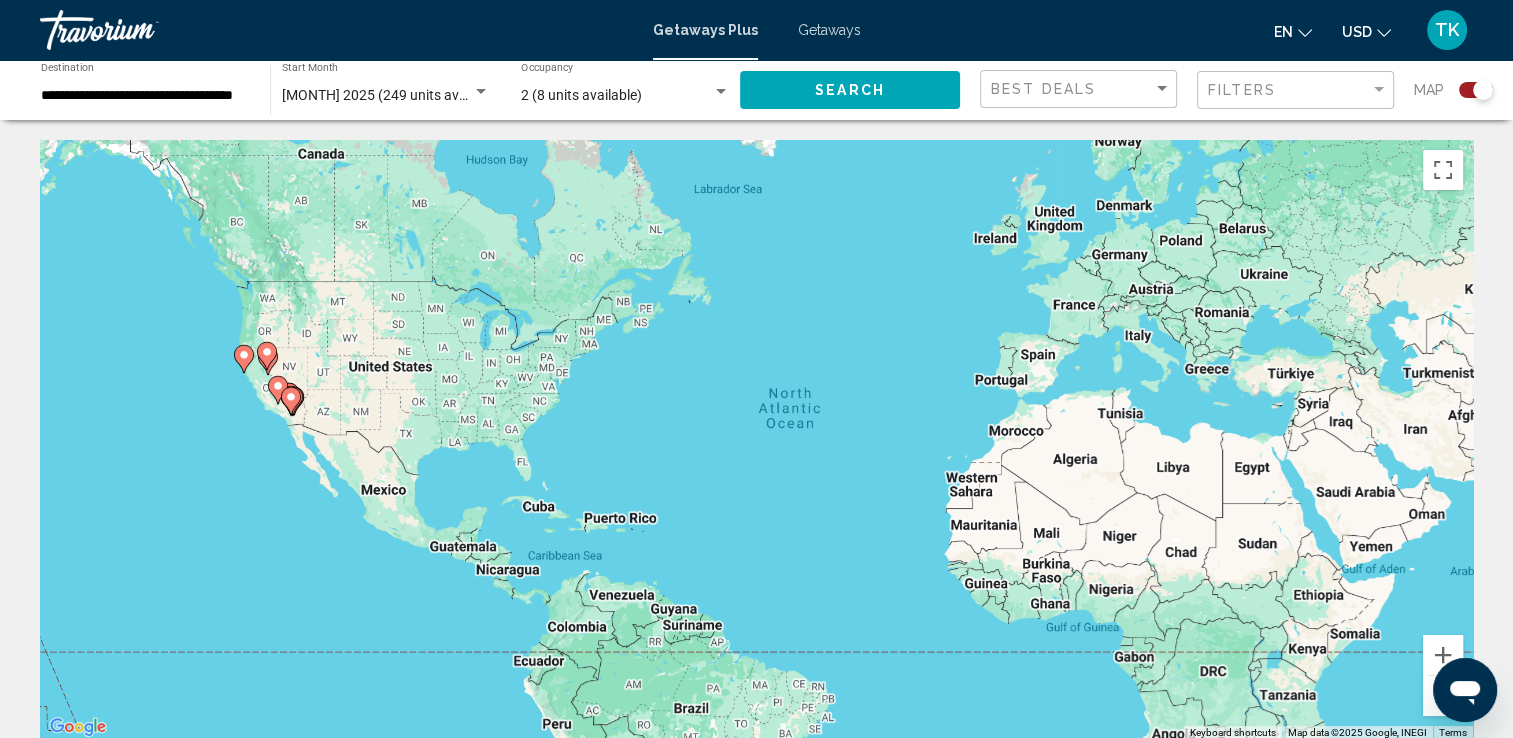 click on "To activate drag with keyboard, press Alt + Enter. Once in keyboard drag state, use the arrow keys to move the marker. To complete the drag, press the Enter key. To cancel, press Escape." at bounding box center (756, 440) 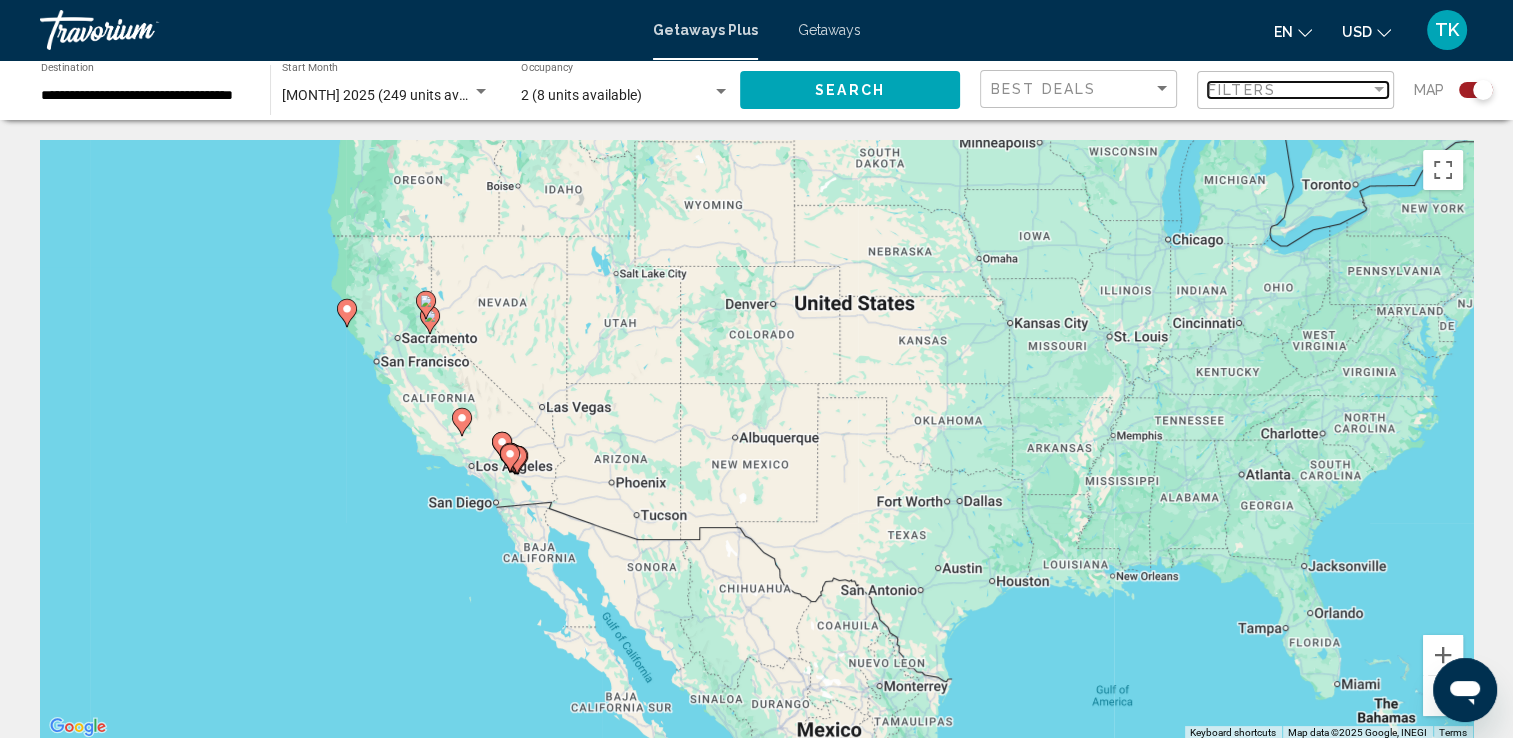 click at bounding box center [1379, 89] 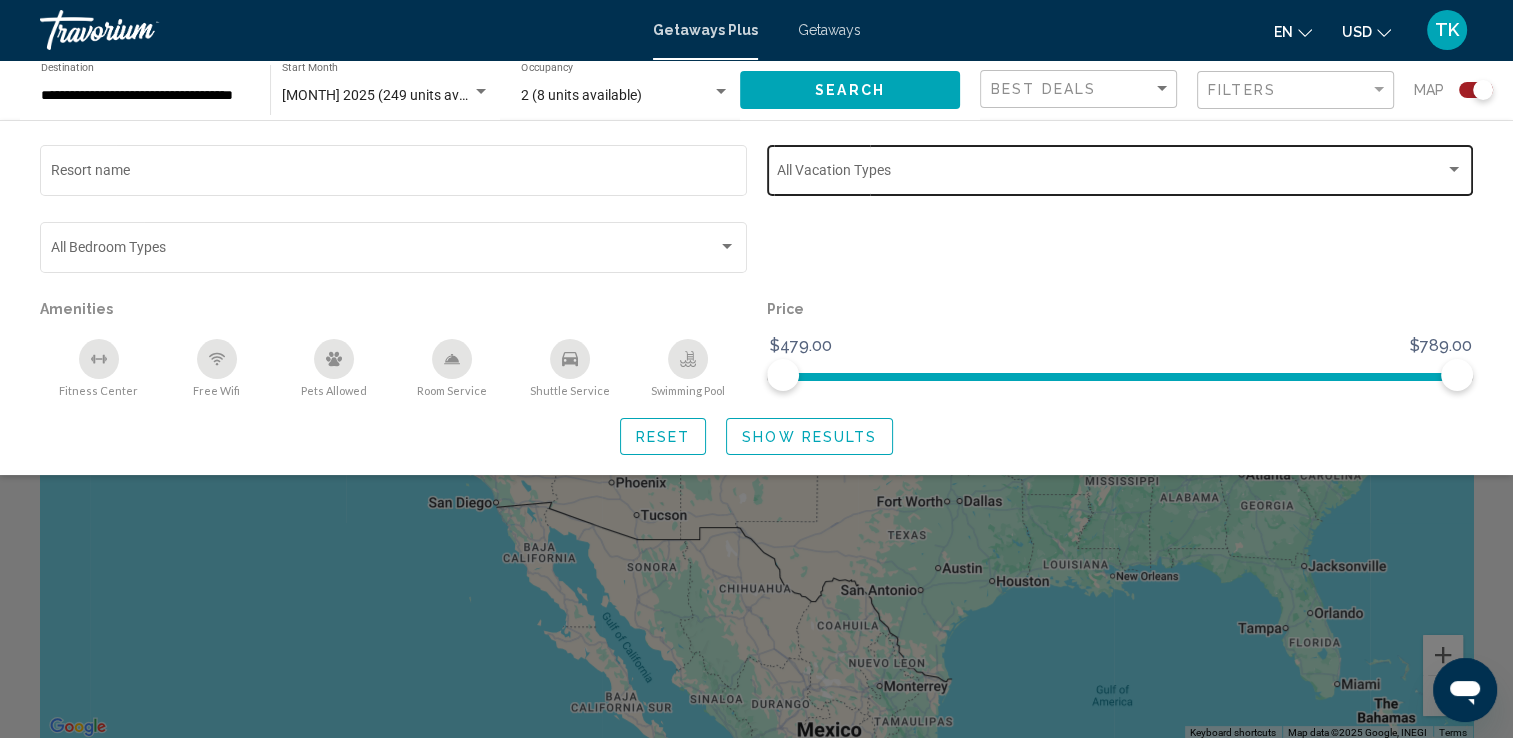 click on "Vacation Types All Vacation Types" 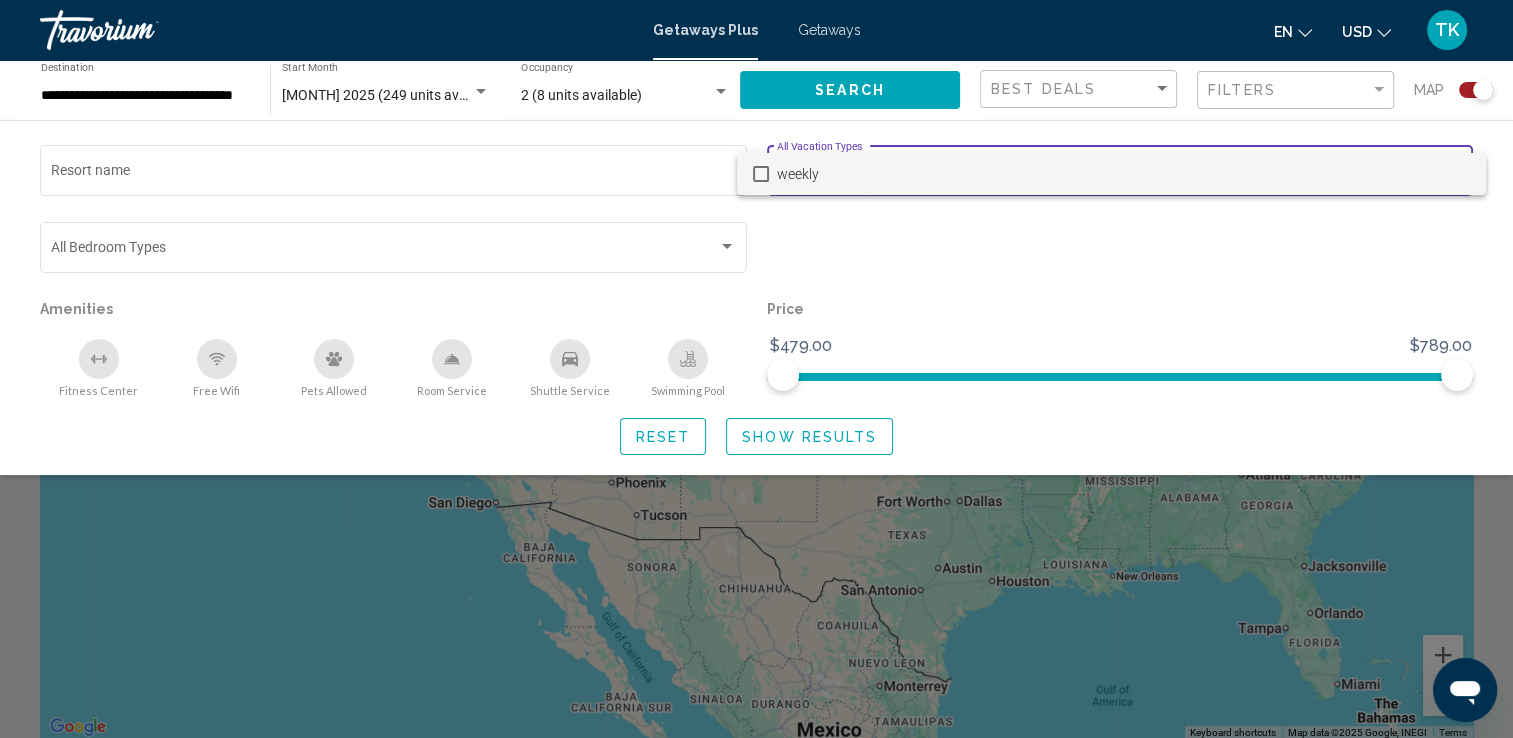 click at bounding box center (756, 369) 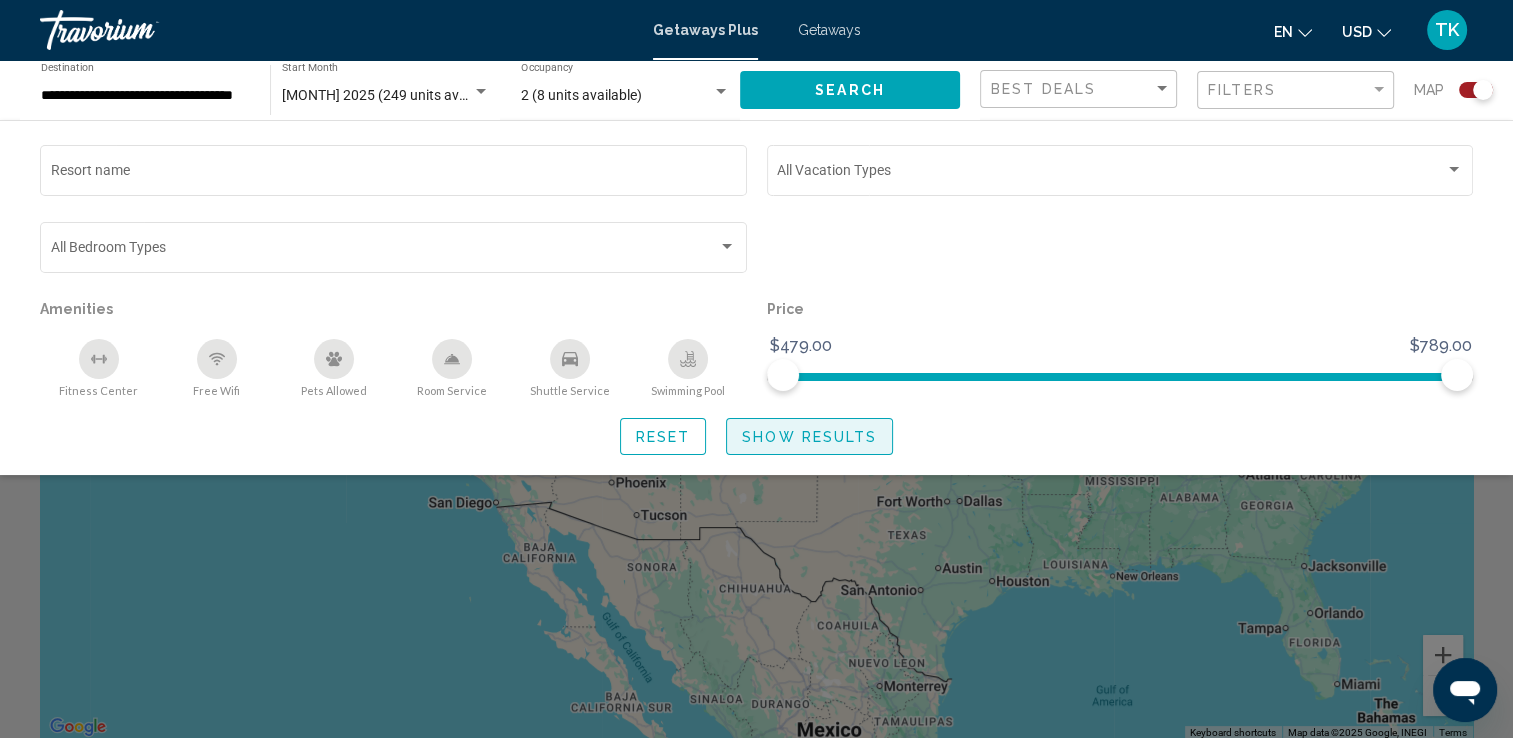 click on "Show Results" 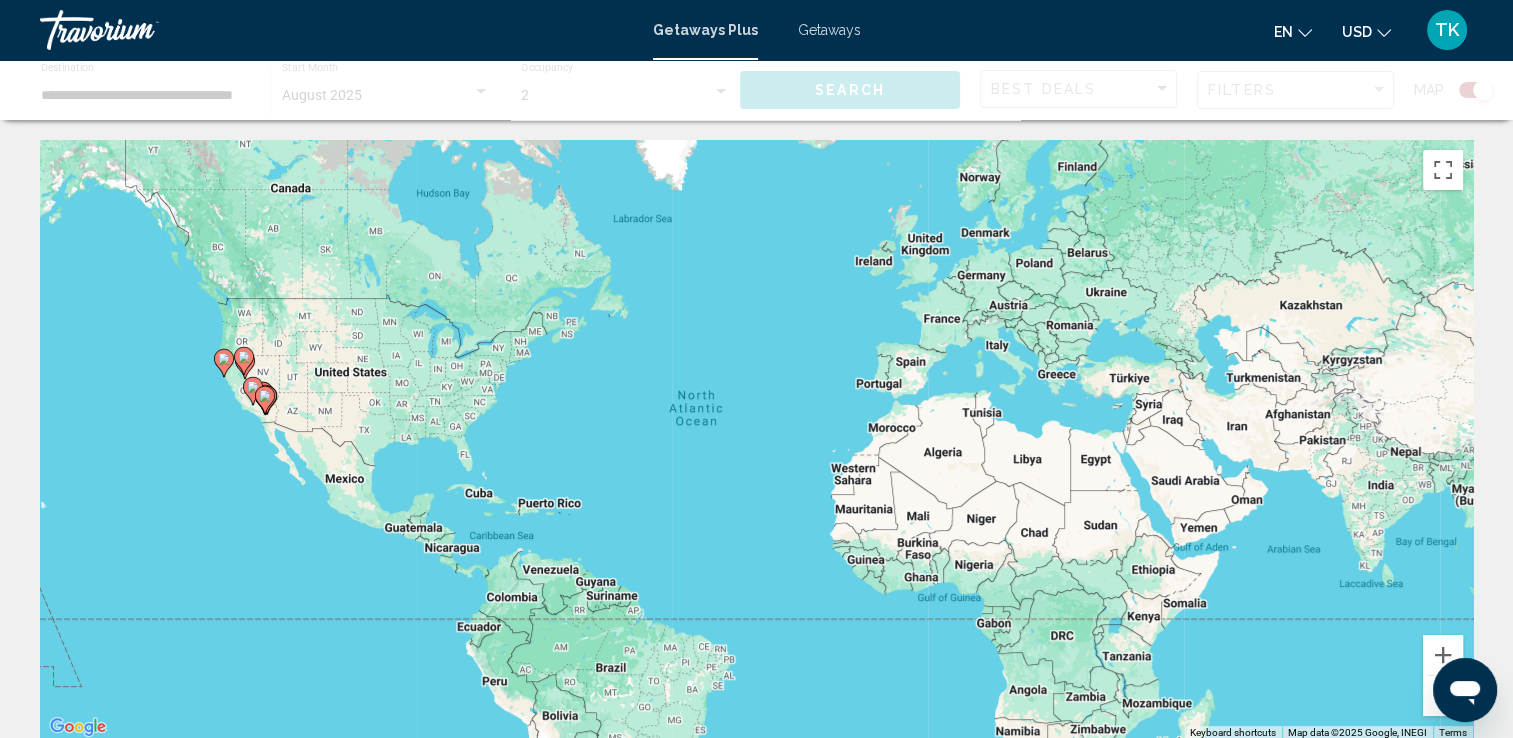 click 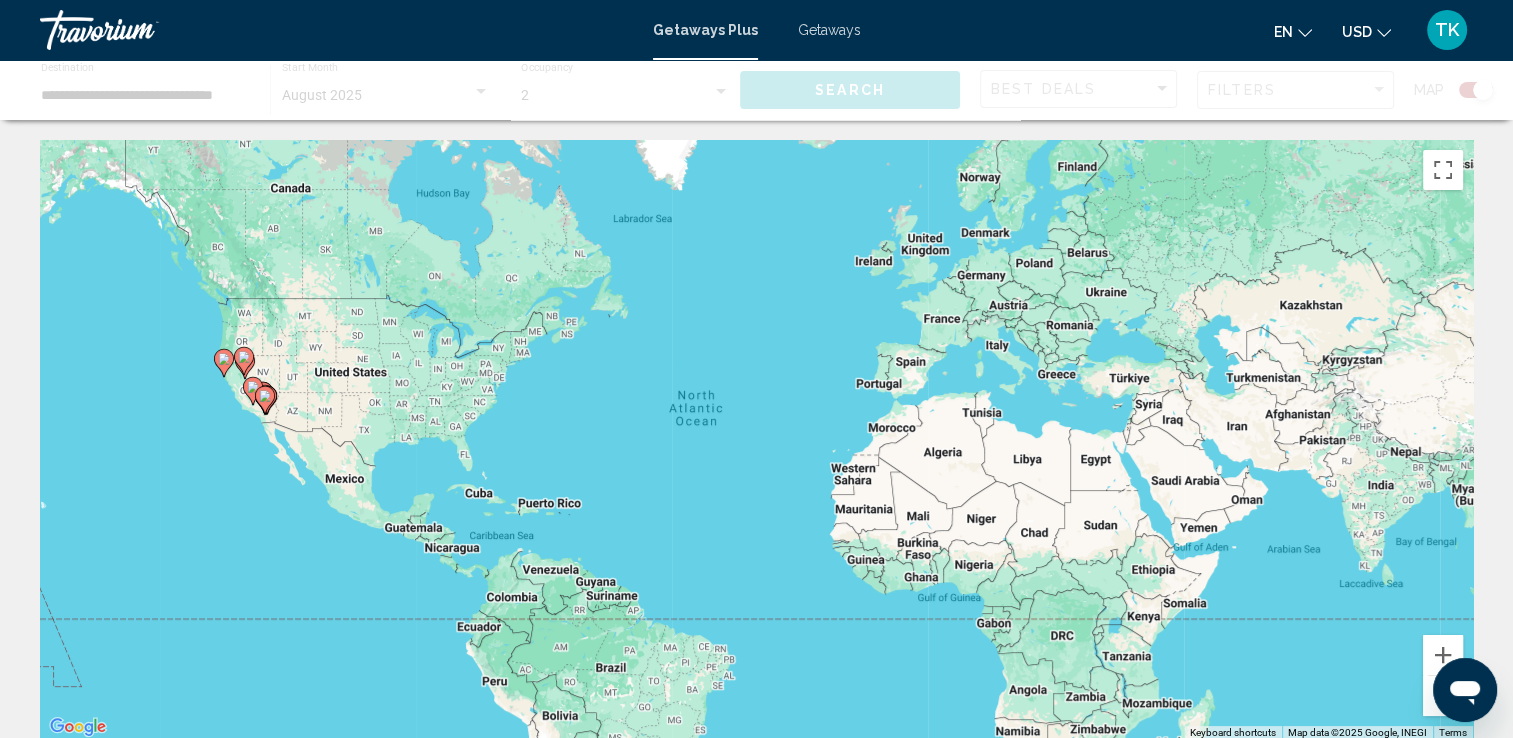 click on "To activate drag with keyboard, press Alt + Enter. Once in keyboard drag state, use the arrow keys to move the marker. To complete the drag, press the Enter key. To cancel, press Escape." at bounding box center (756, 440) 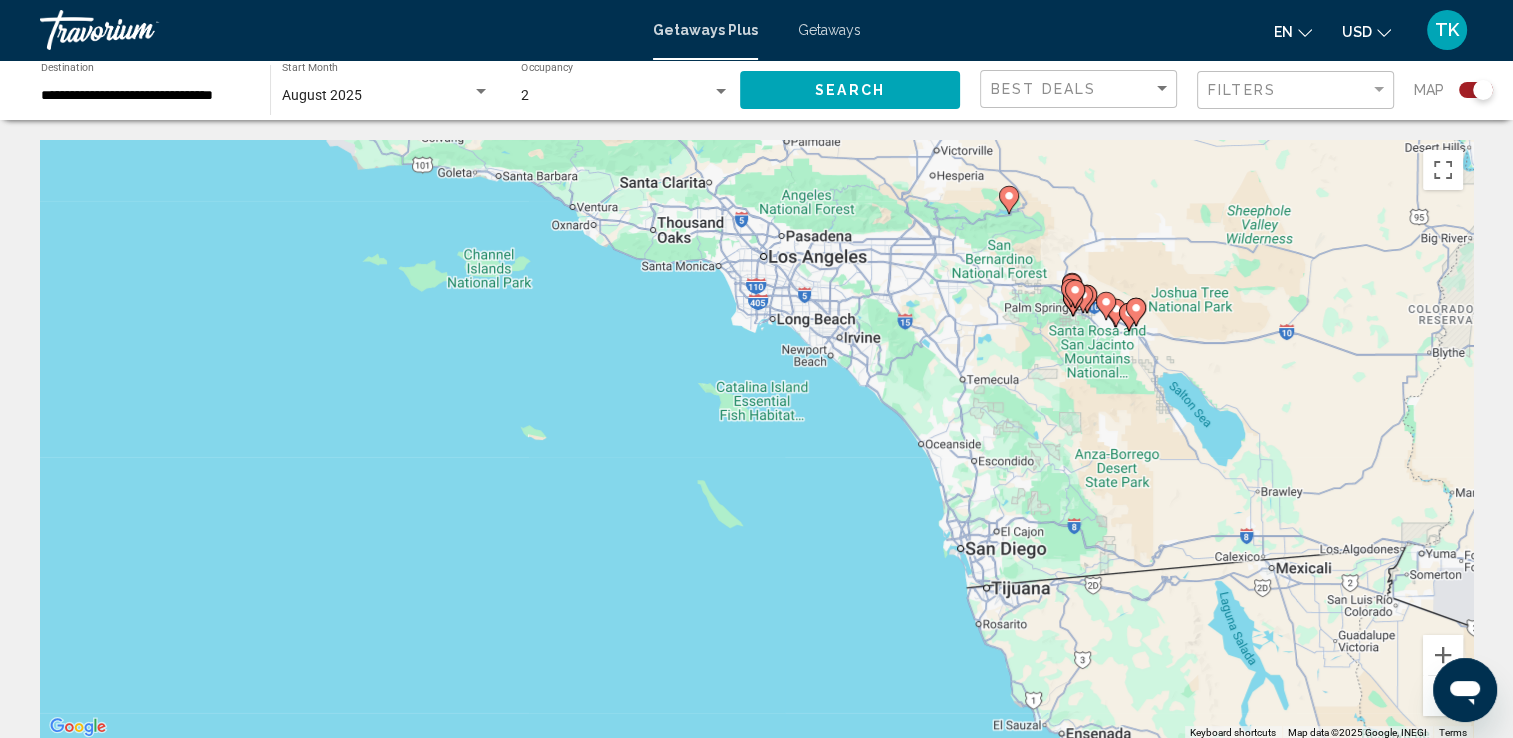 drag, startPoint x: 1181, startPoint y: 460, endPoint x: 603, endPoint y: -10, distance: 744.9725 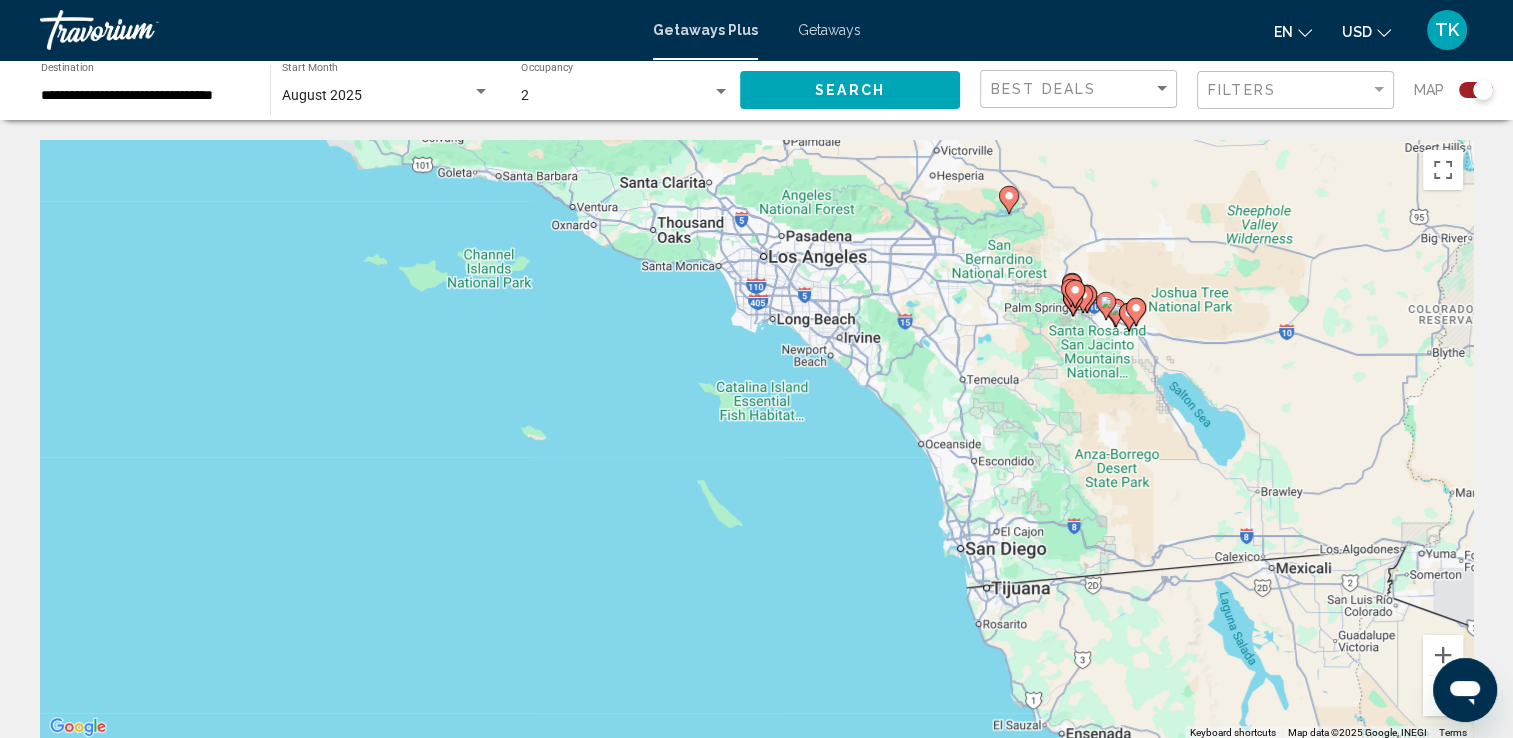 click on "**********" at bounding box center [756, 369] 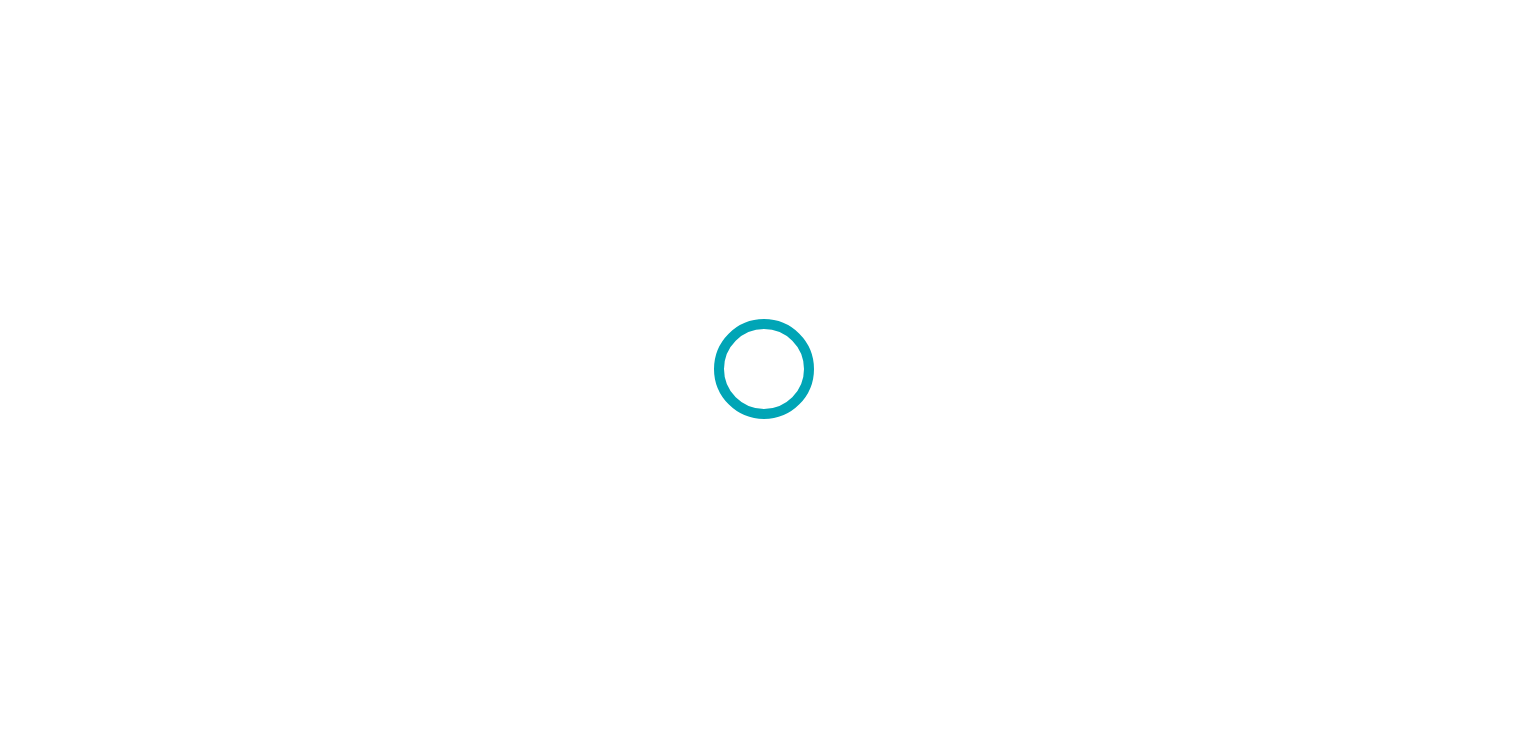scroll, scrollTop: 0, scrollLeft: 0, axis: both 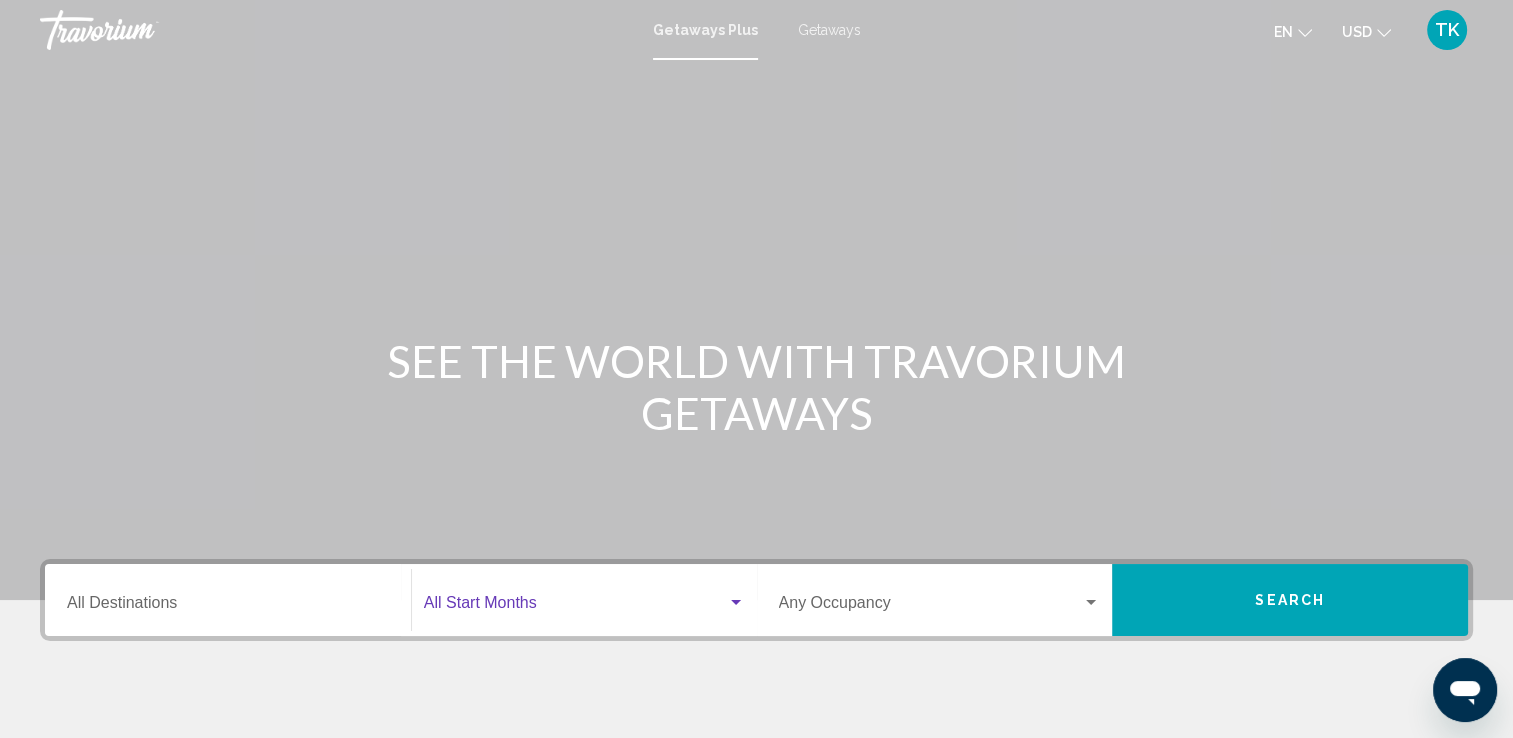 click at bounding box center (736, 602) 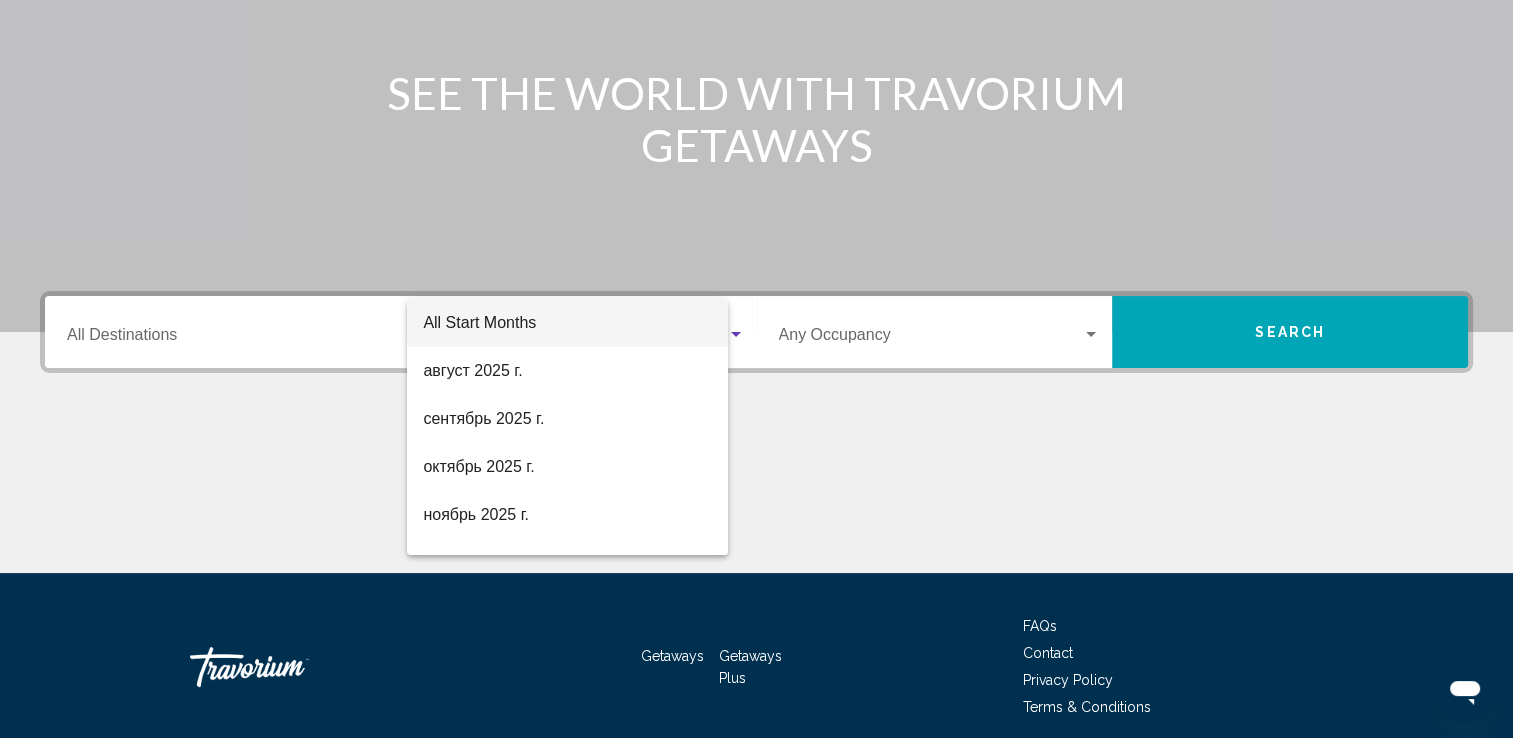 scroll, scrollTop: 347, scrollLeft: 0, axis: vertical 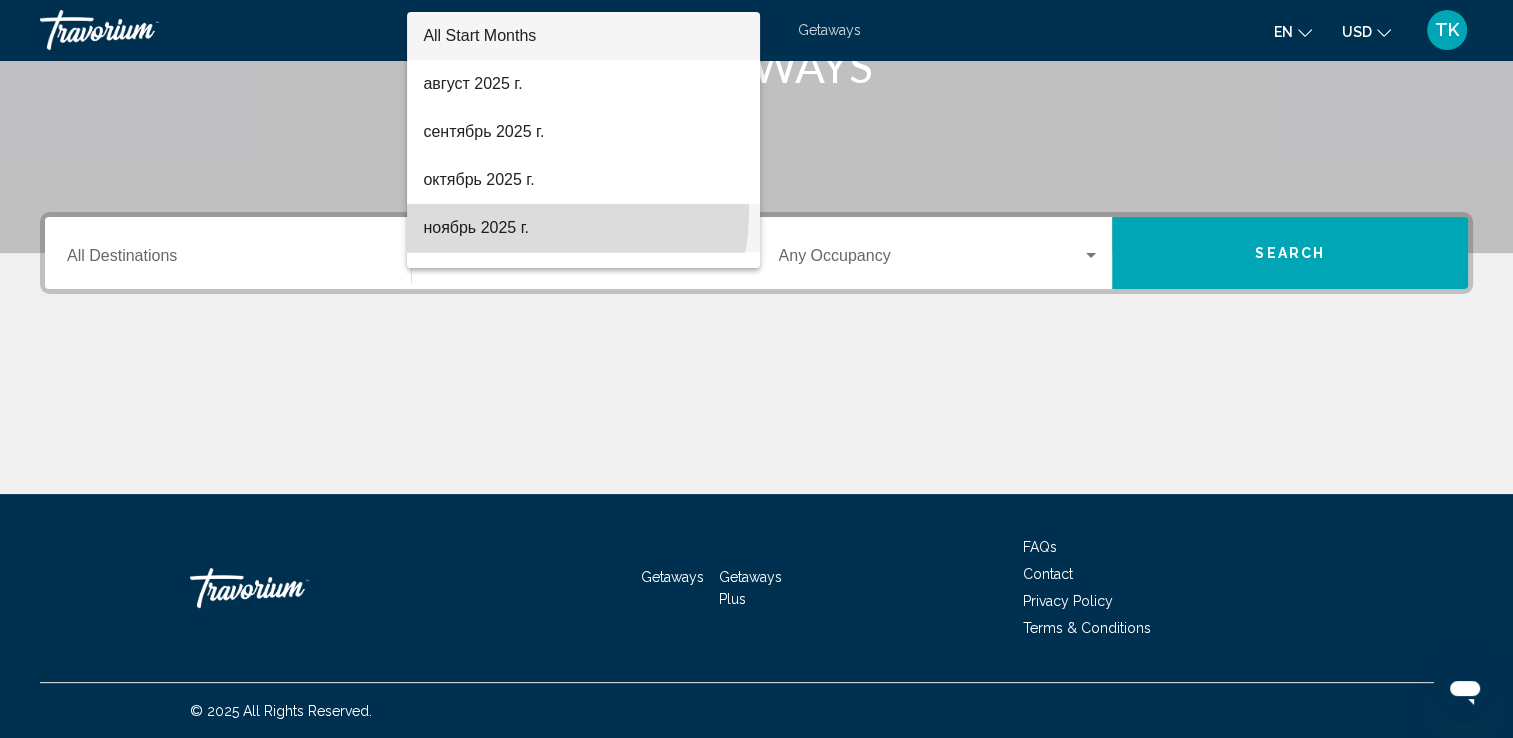 click on "ноябрь 2025 г." at bounding box center (583, 228) 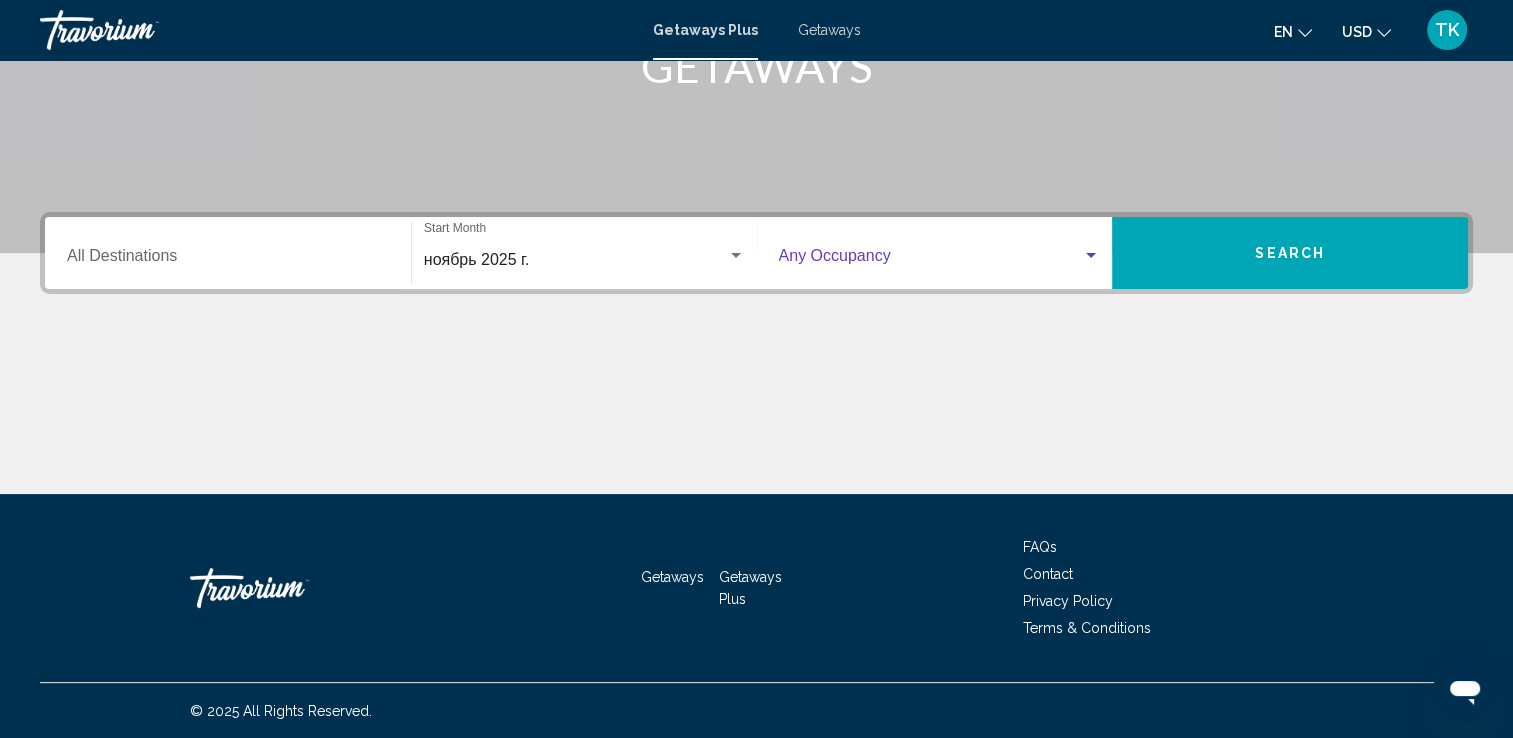 click at bounding box center [931, 260] 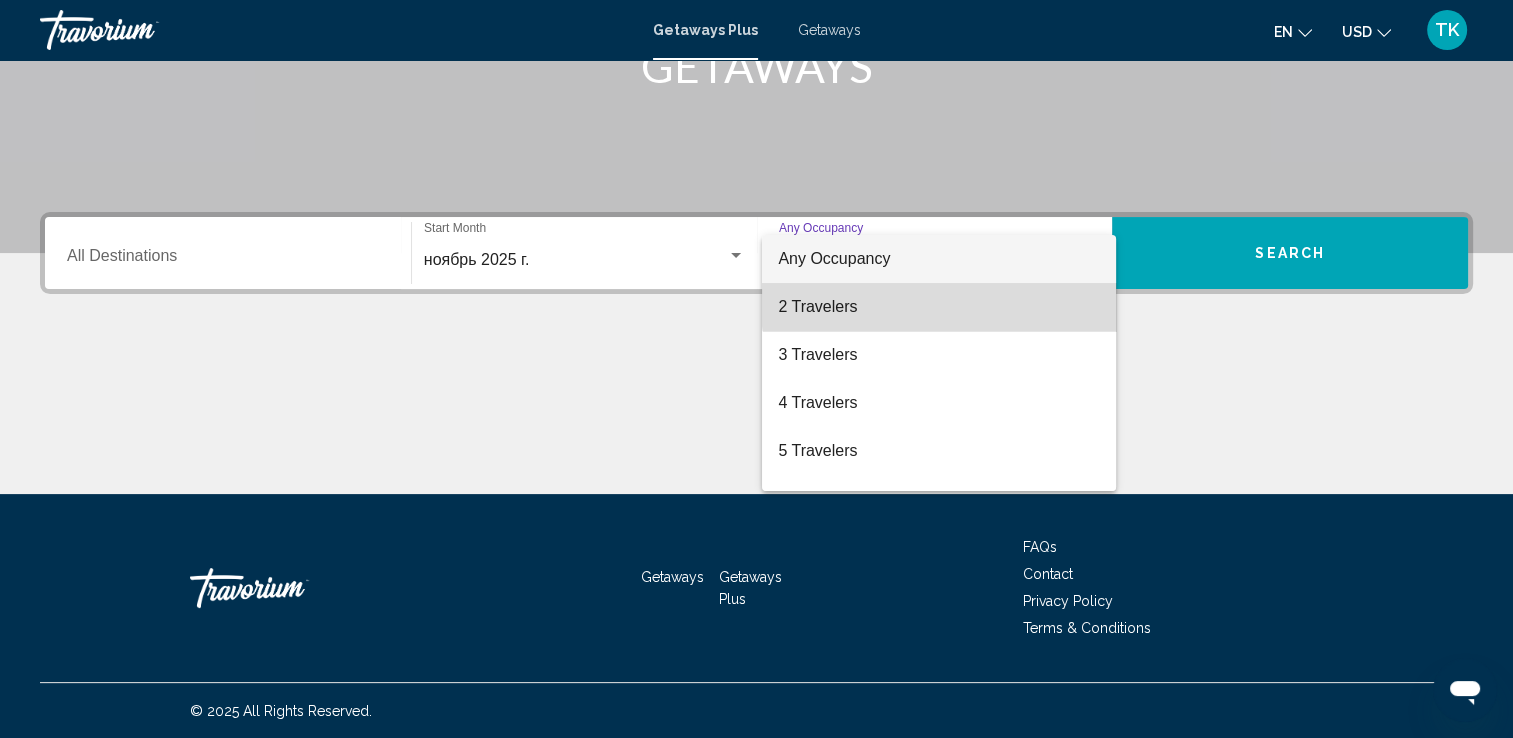 click on "2 Travelers" at bounding box center (939, 307) 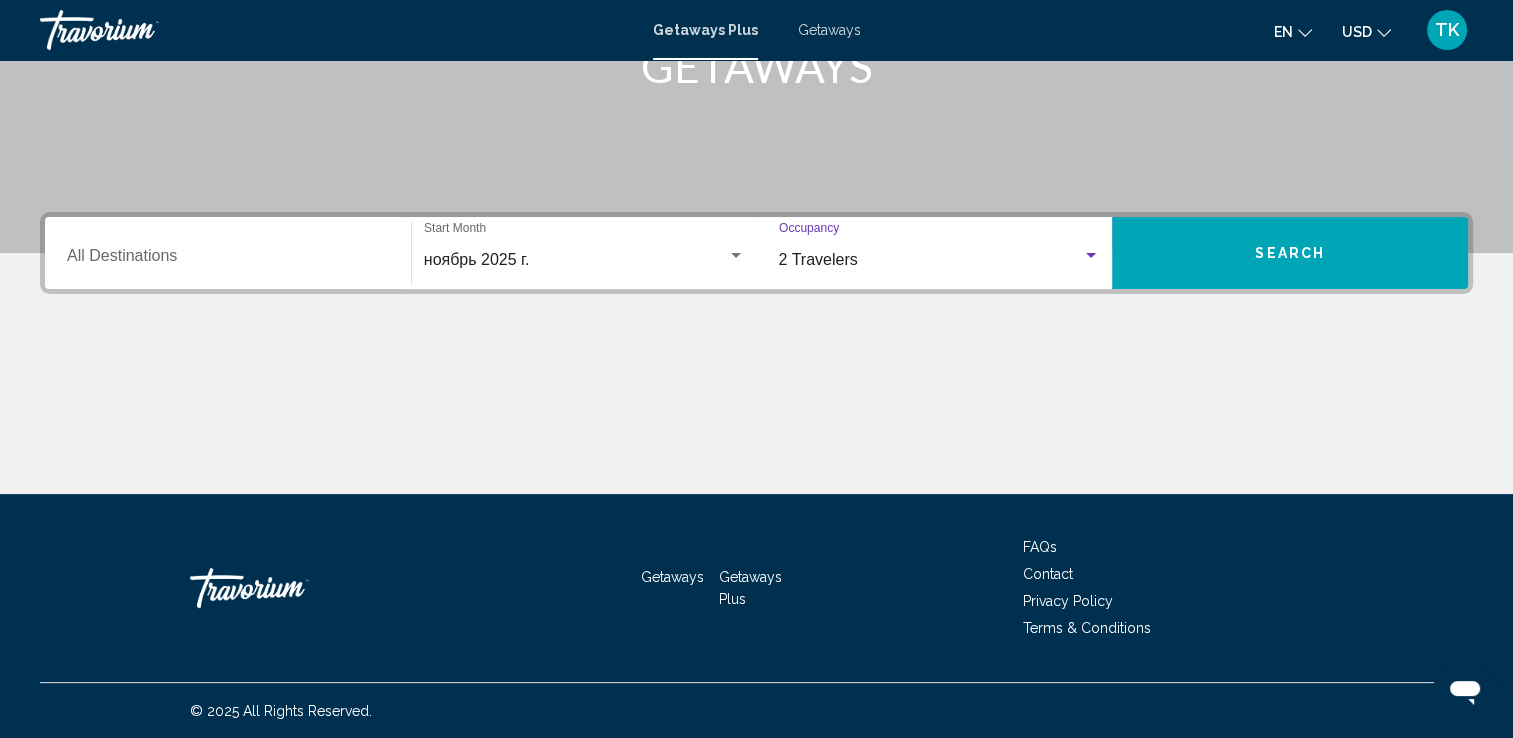 click on "Destination All Destinations" at bounding box center (228, 253) 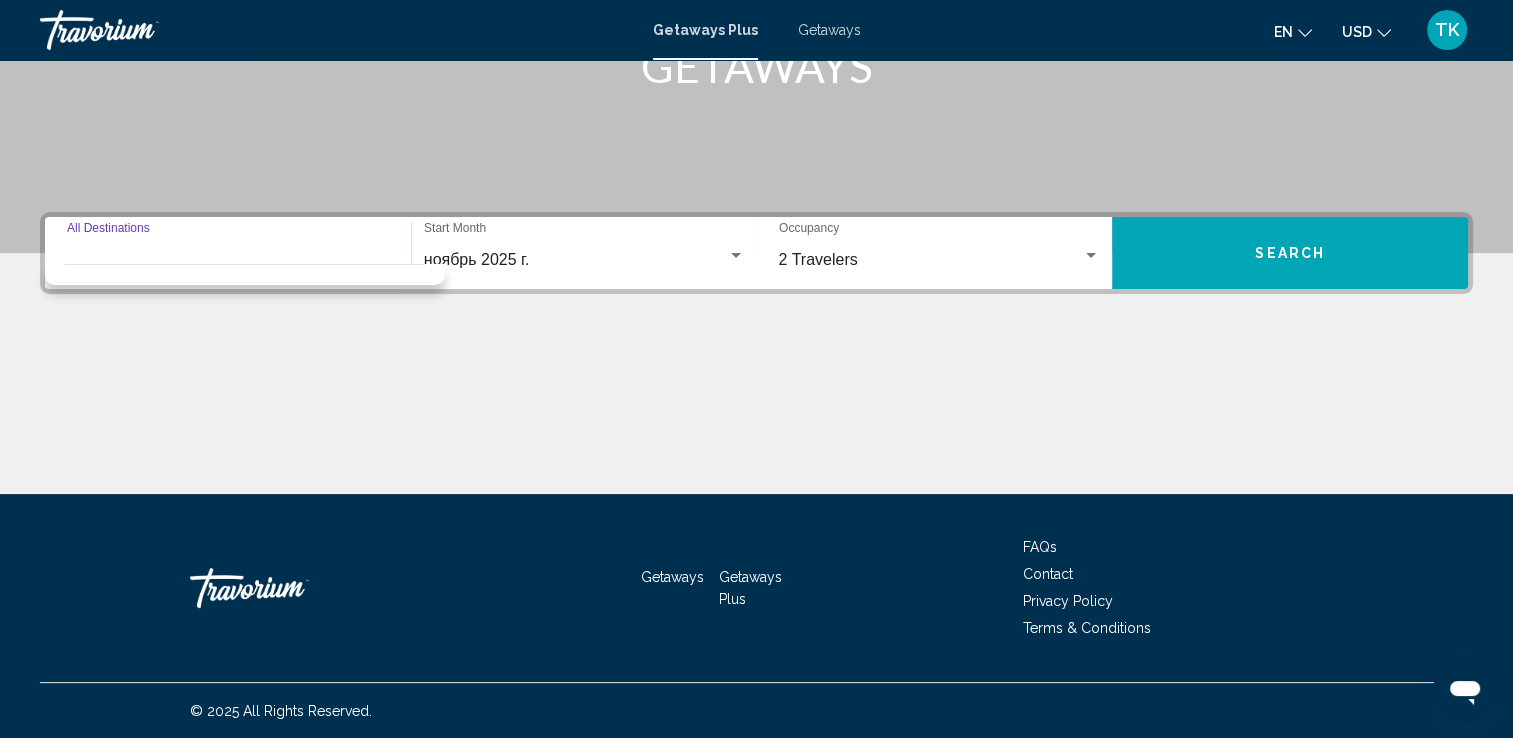 click on "Destination All Destinations" at bounding box center (228, 260) 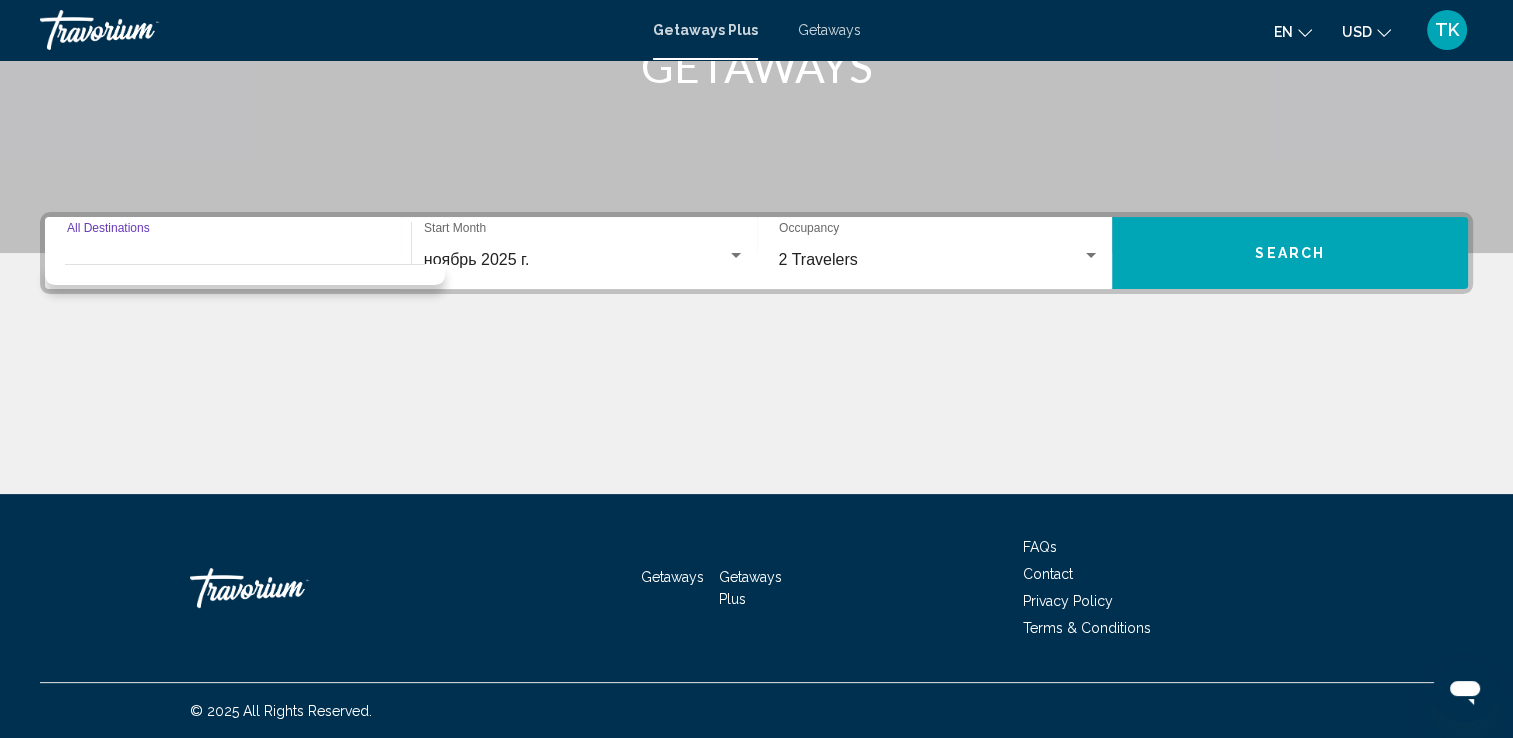 click on "Destination All Destinations" at bounding box center [228, 260] 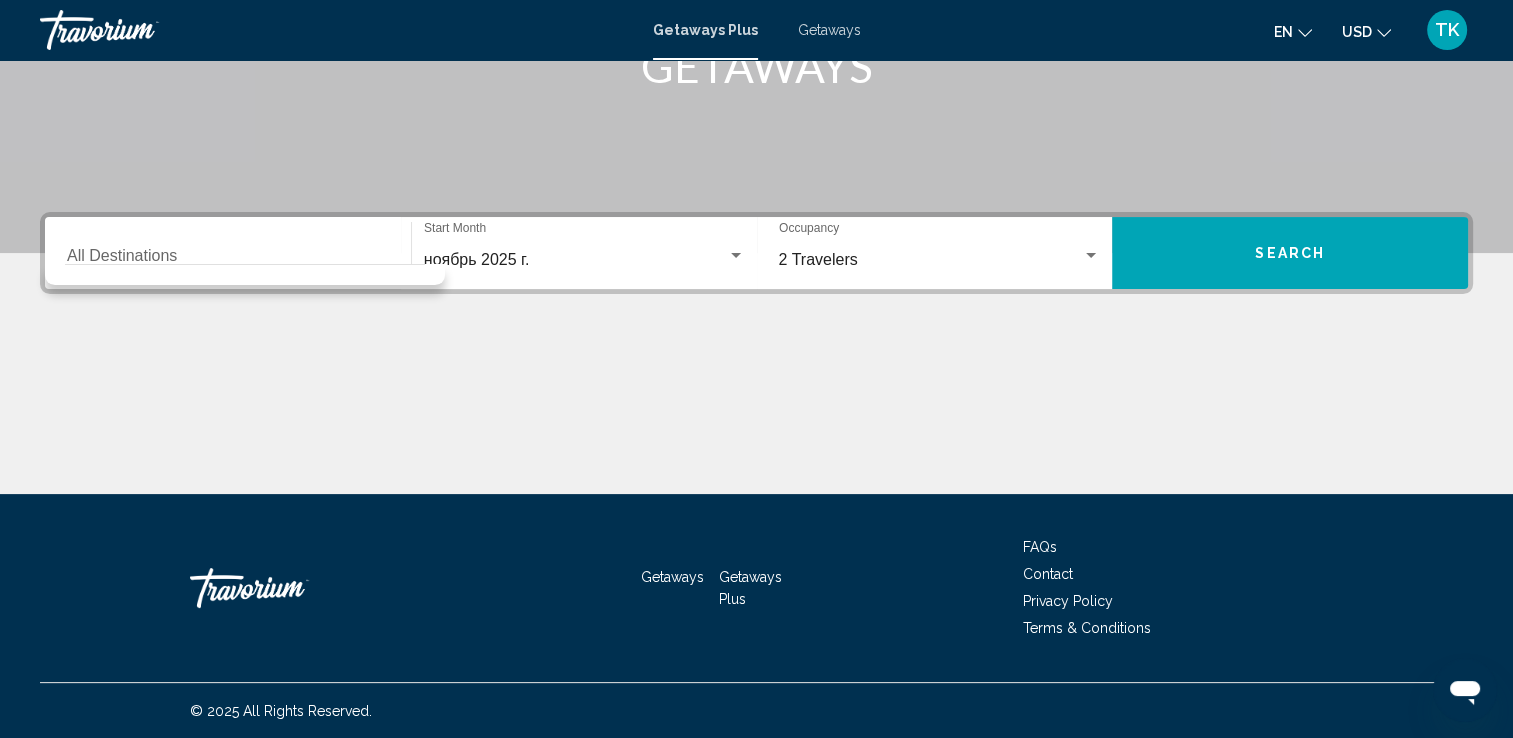 click at bounding box center [245, 270] 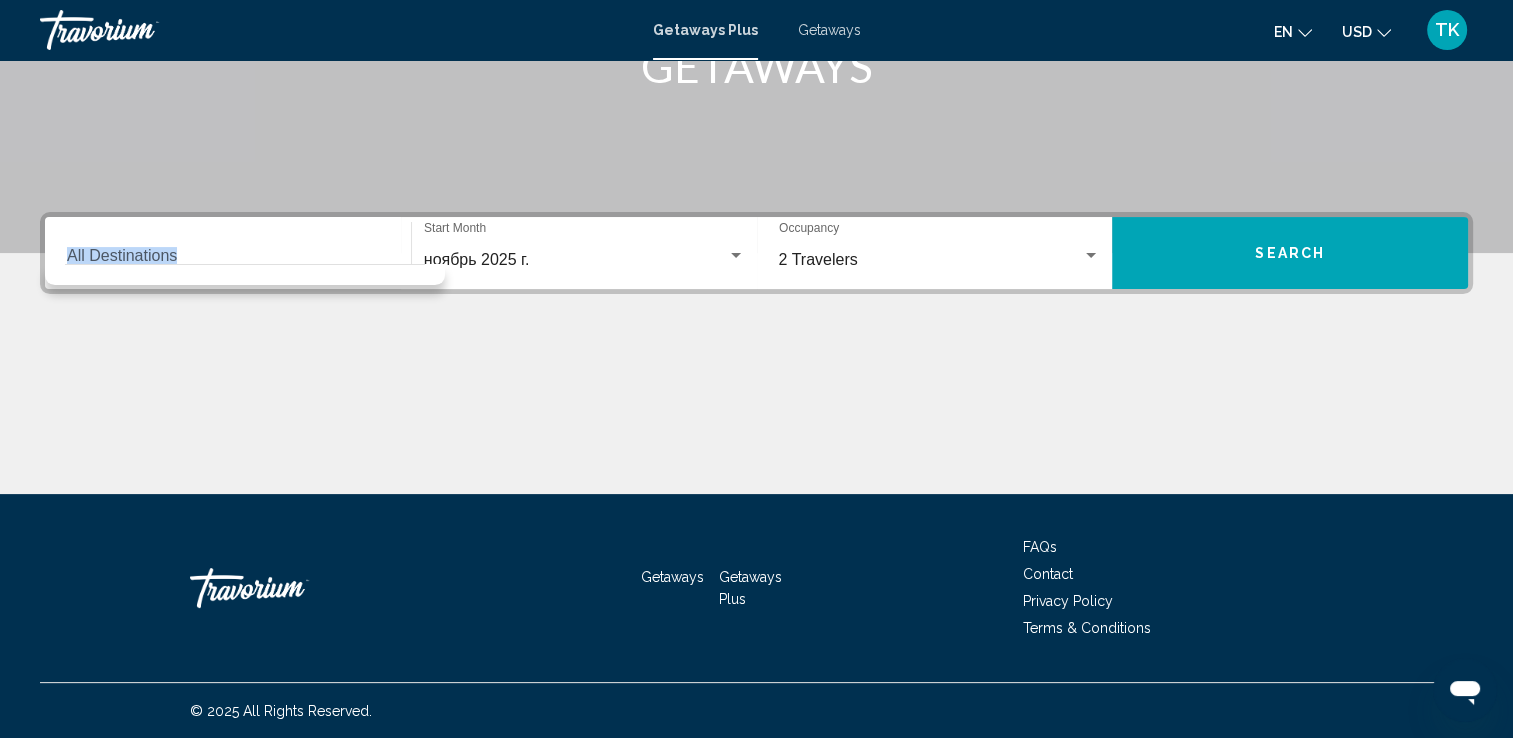 drag, startPoint x: 158, startPoint y: 273, endPoint x: 158, endPoint y: 260, distance: 13 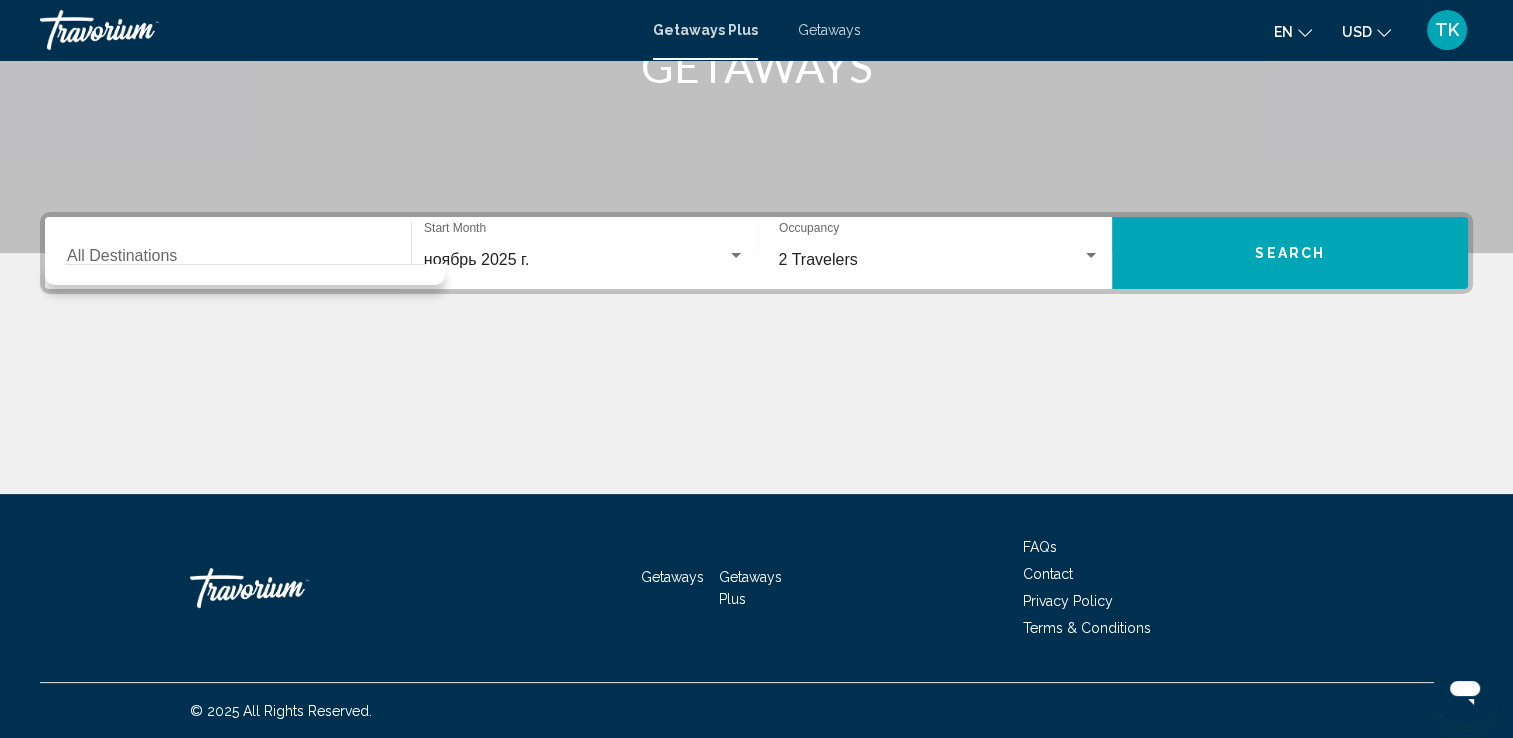 click on "Destination All Destinations" at bounding box center (228, 260) 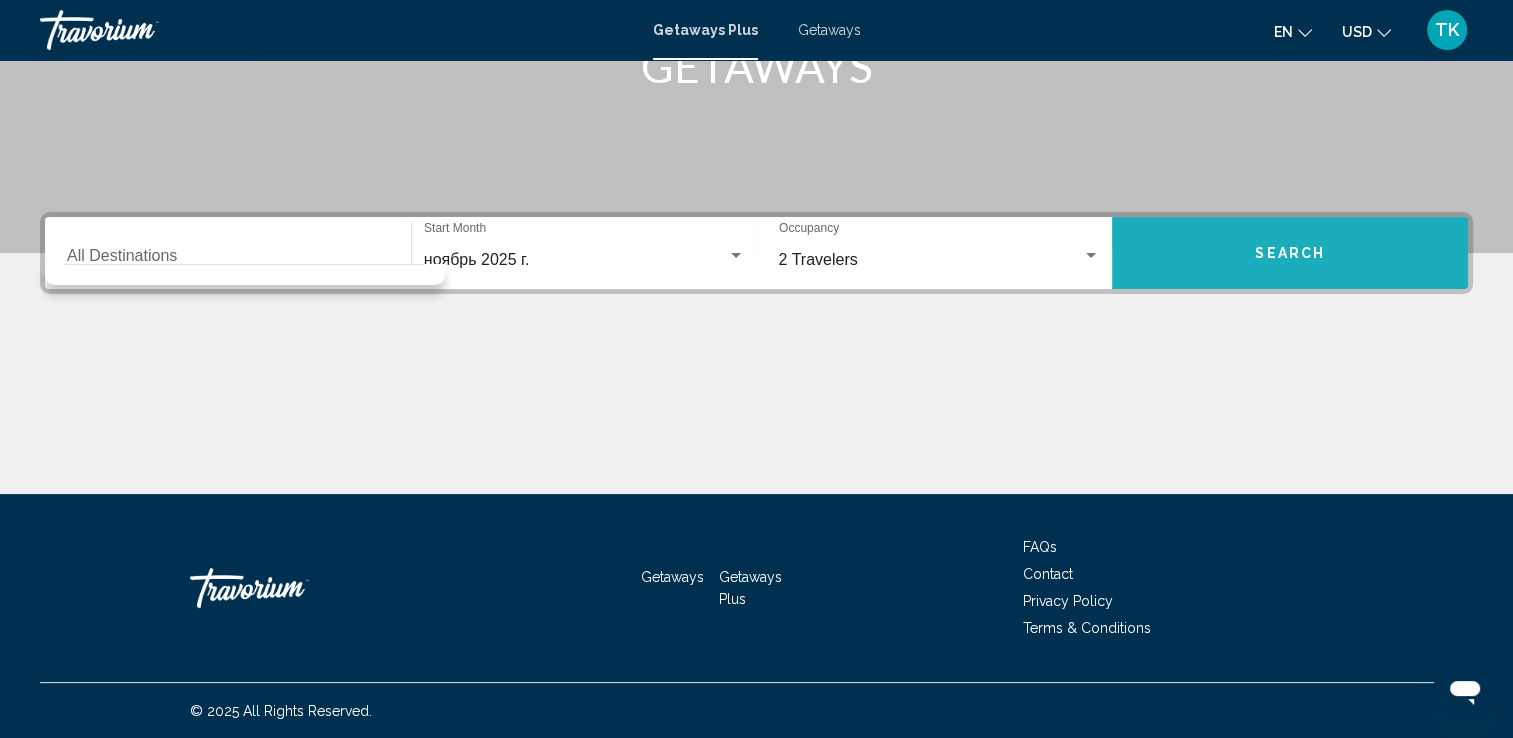 click on "Search" at bounding box center (1290, 253) 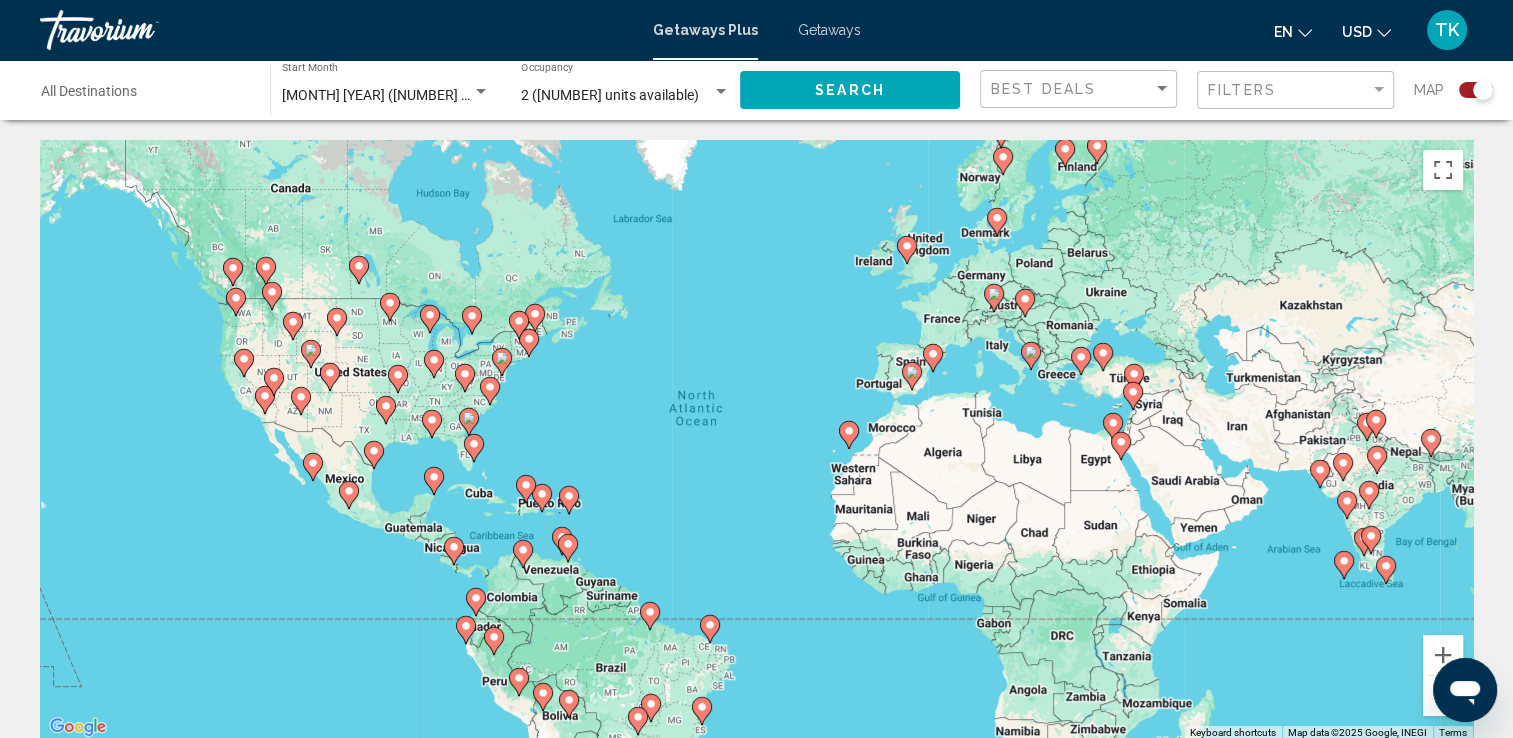 click on "To activate drag with keyboard, press Alt + Enter. Once in keyboard drag state, use the arrow keys to move the marker. To complete the drag, press the Enter key. To cancel, press Escape." at bounding box center (756, 440) 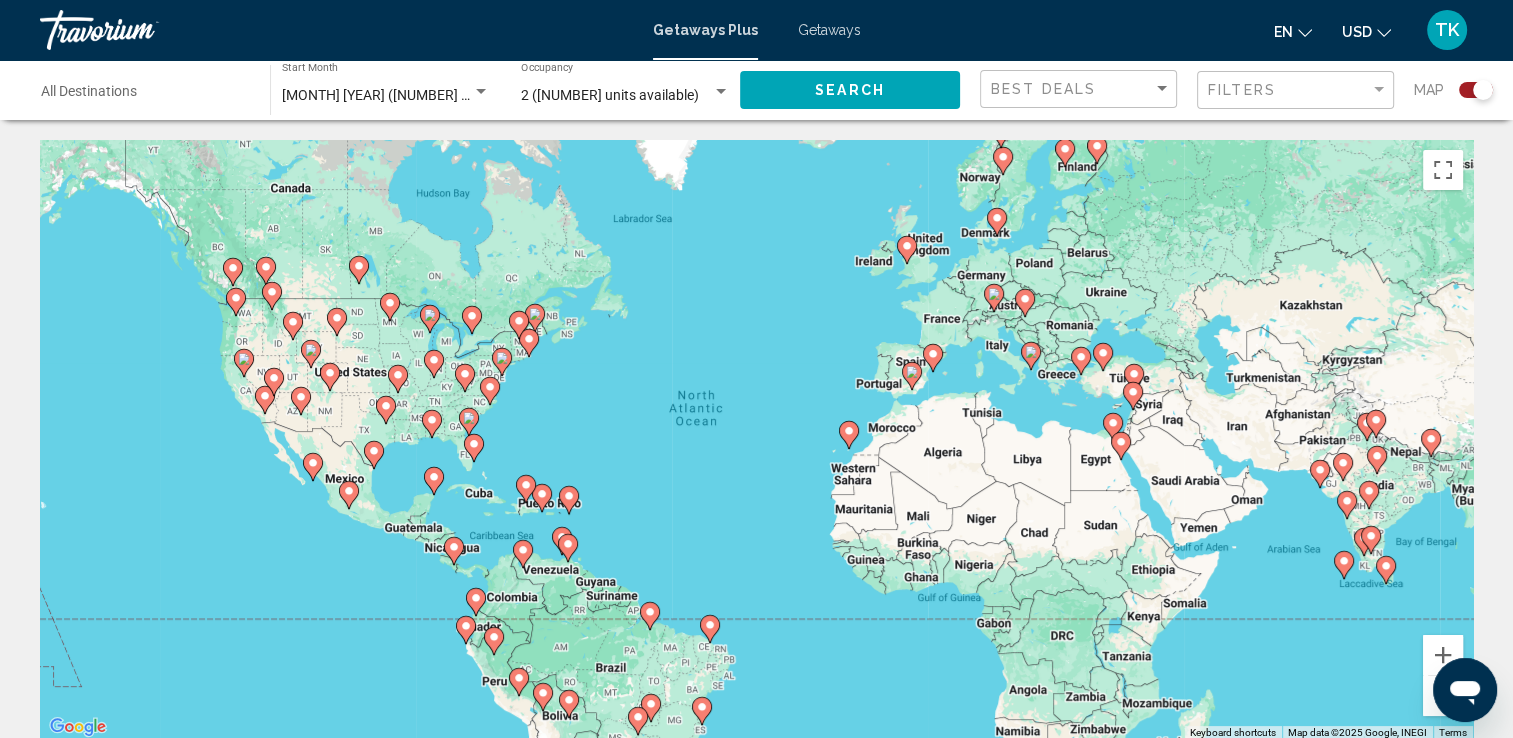 click on "To activate drag with keyboard, press Alt + Enter. Once in keyboard drag state, use the arrow keys to move the marker. To complete the drag, press the Enter key. To cancel, press Escape." at bounding box center (756, 440) 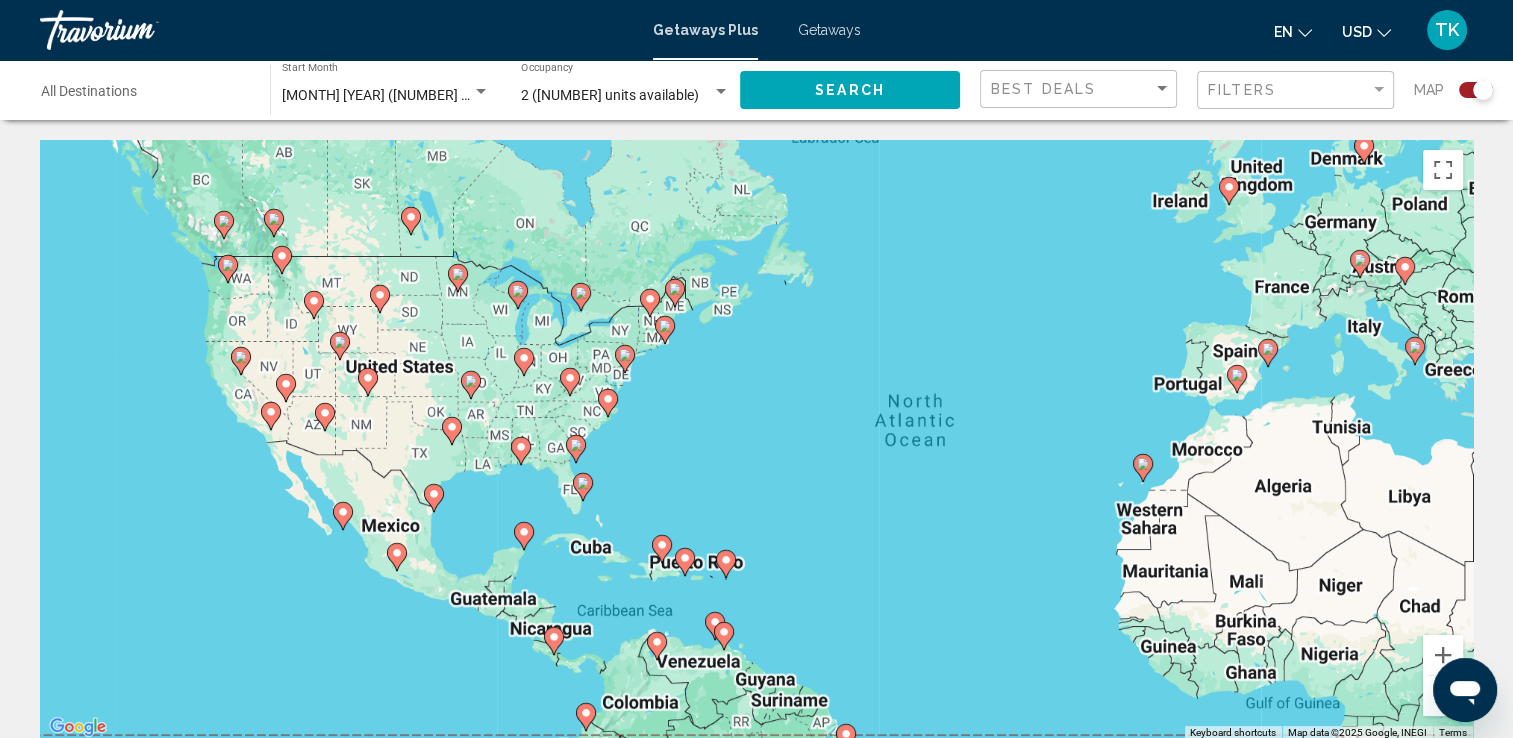 click on "To activate drag with keyboard, press Alt + Enter. Once in keyboard drag state, use the arrow keys to move the marker. To complete the drag, press the Enter key. To cancel, press Escape." at bounding box center (756, 440) 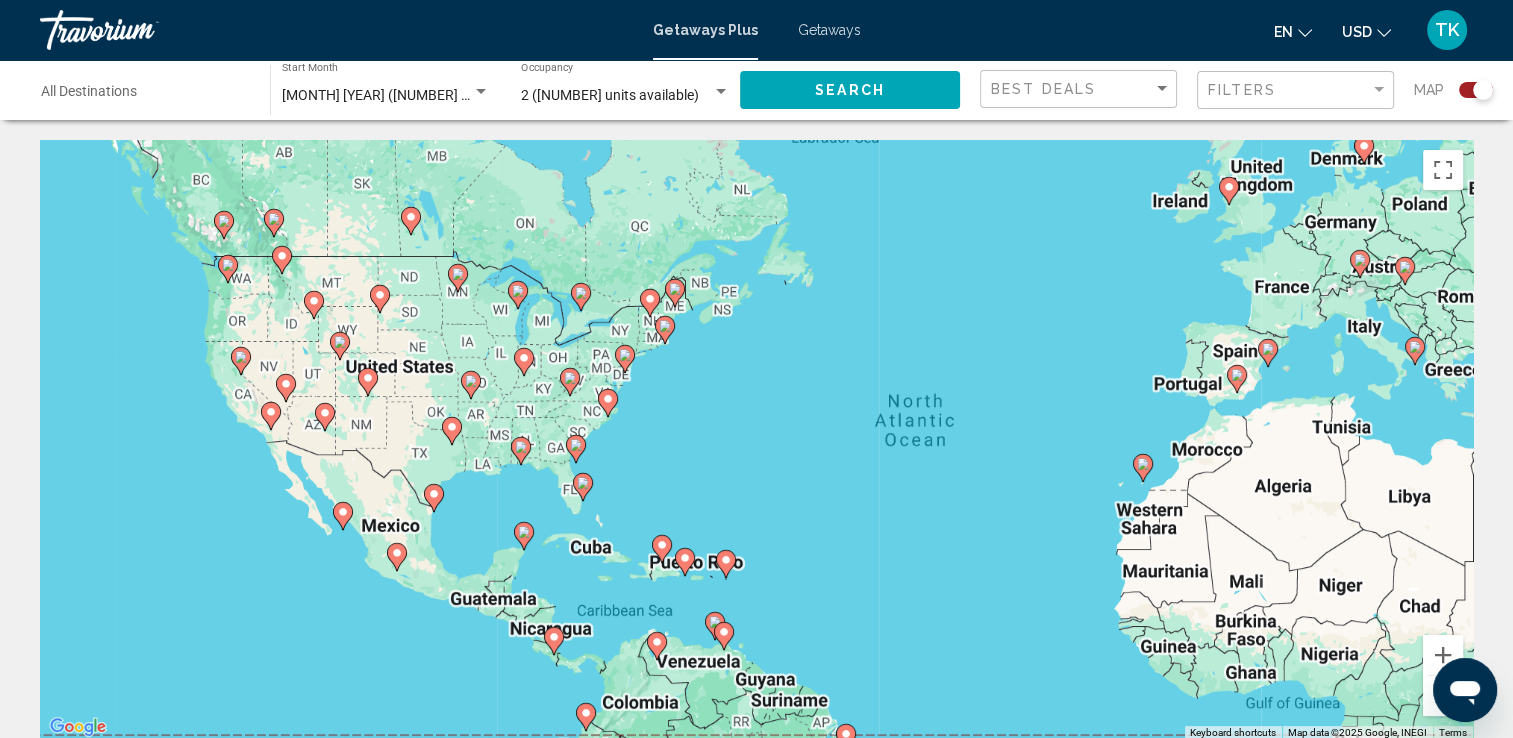 click on "To activate drag with keyboard, press Alt + Enter. Once in keyboard drag state, use the arrow keys to move the marker. To complete the drag, press the Enter key. To cancel, press Escape." at bounding box center (756, 440) 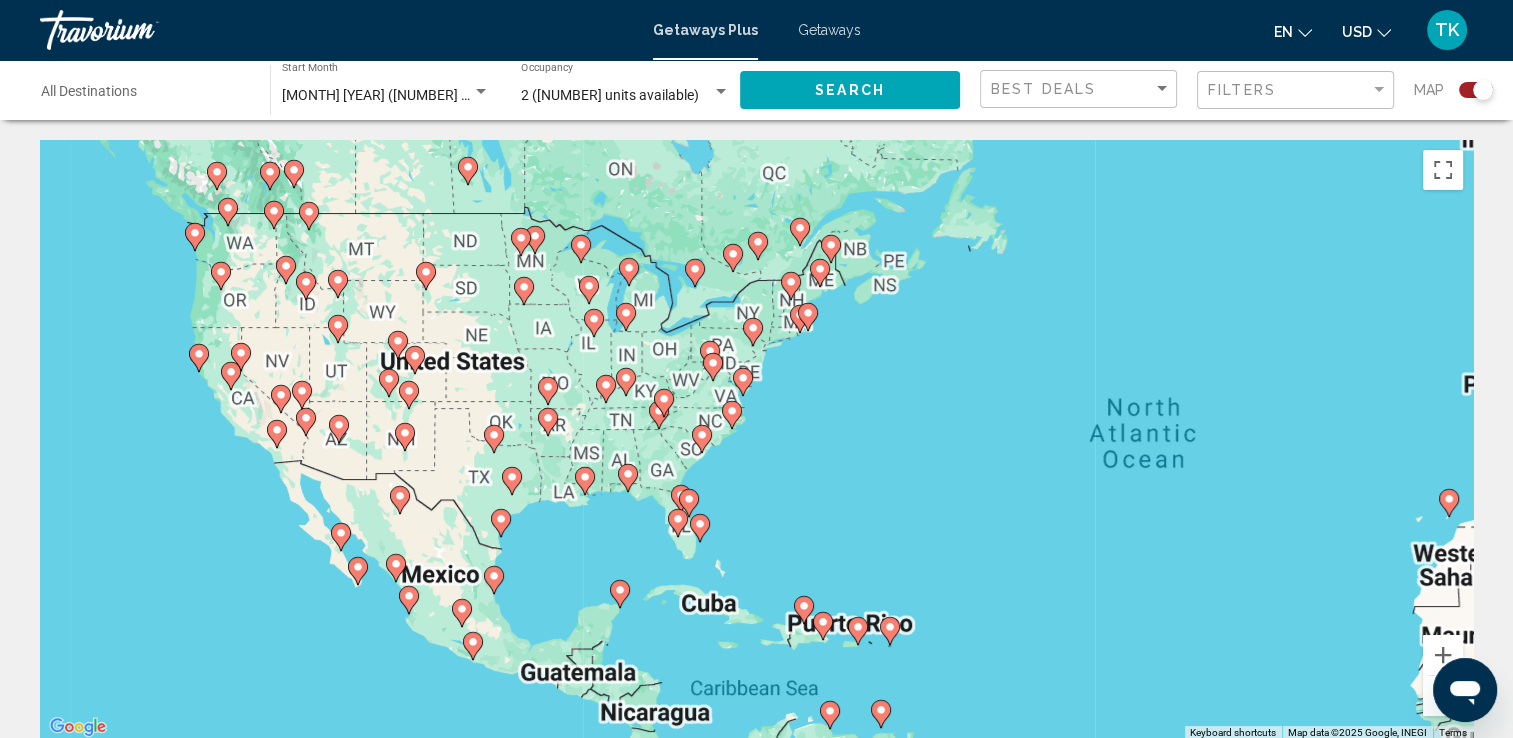 click on "To activate drag with keyboard, press Alt + Enter. Once in keyboard drag state, use the arrow keys to move the marker. To complete the drag, press the Enter key. To cancel, press Escape." at bounding box center (756, 440) 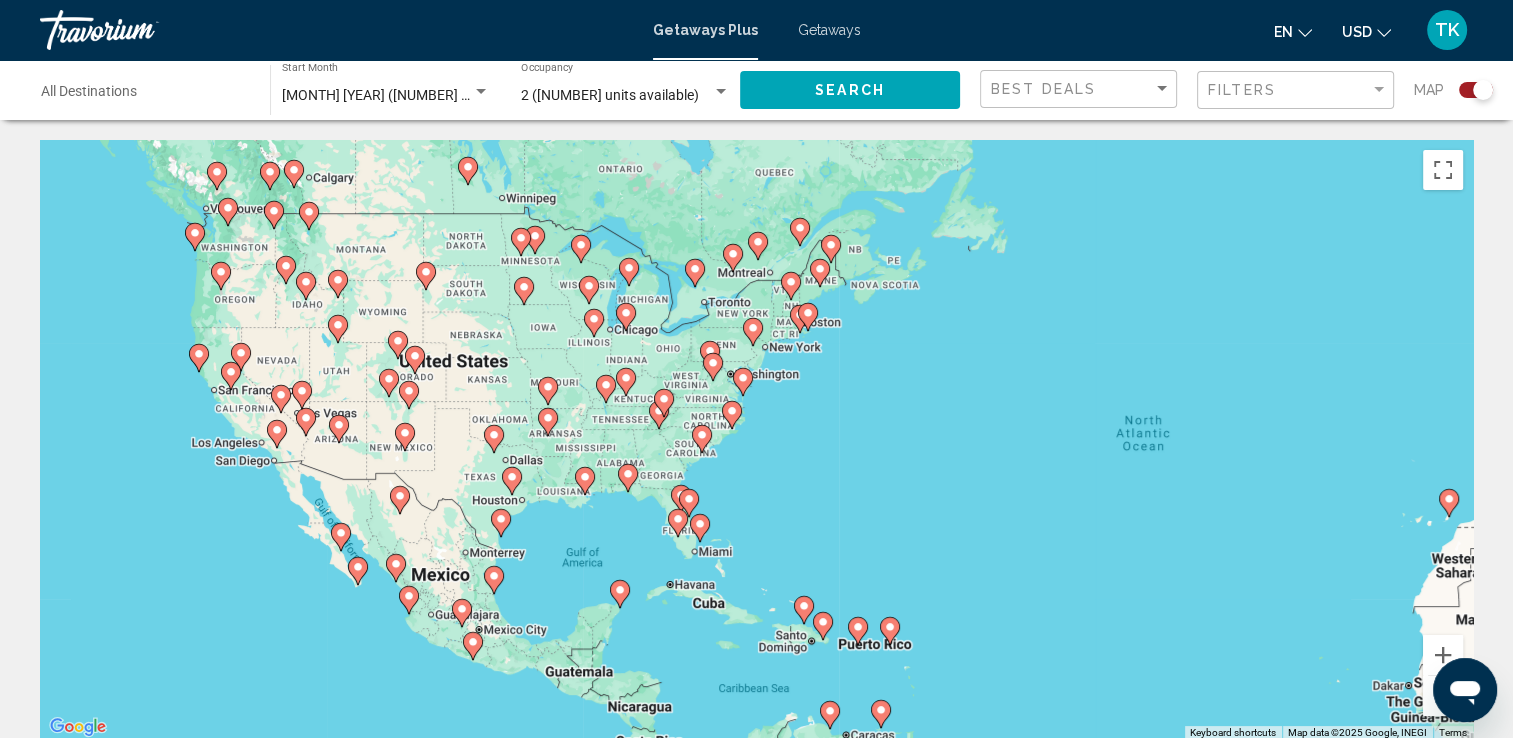 click on "To activate drag with keyboard, press Alt + Enter. Once in keyboard drag state, use the arrow keys to move the marker. To complete the drag, press the Enter key. To cancel, press Escape." at bounding box center [756, 440] 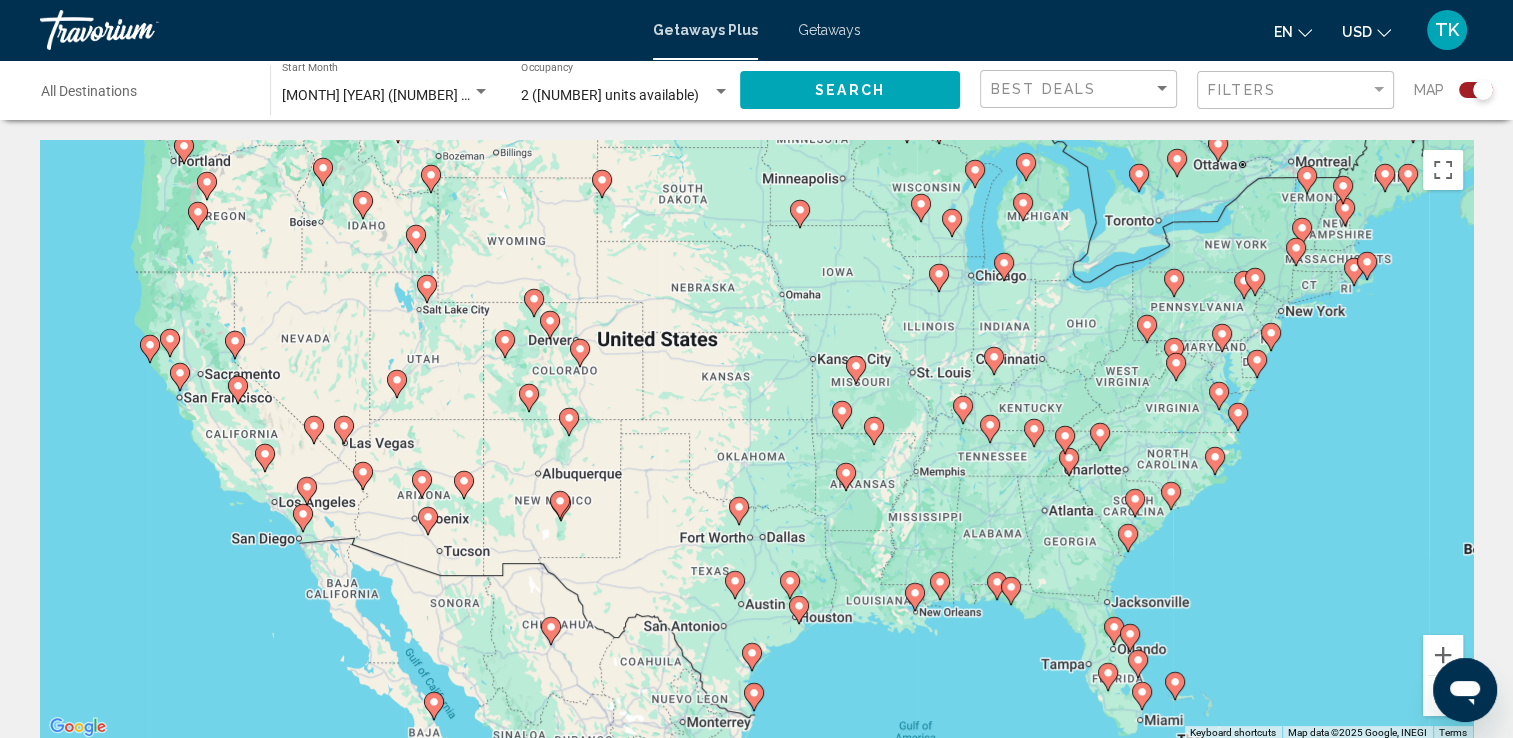 click on "To activate drag with keyboard, press Alt + Enter. Once in keyboard drag state, use the arrow keys to move the marker. To complete the drag, press the Enter key. To cancel, press Escape." at bounding box center (756, 440) 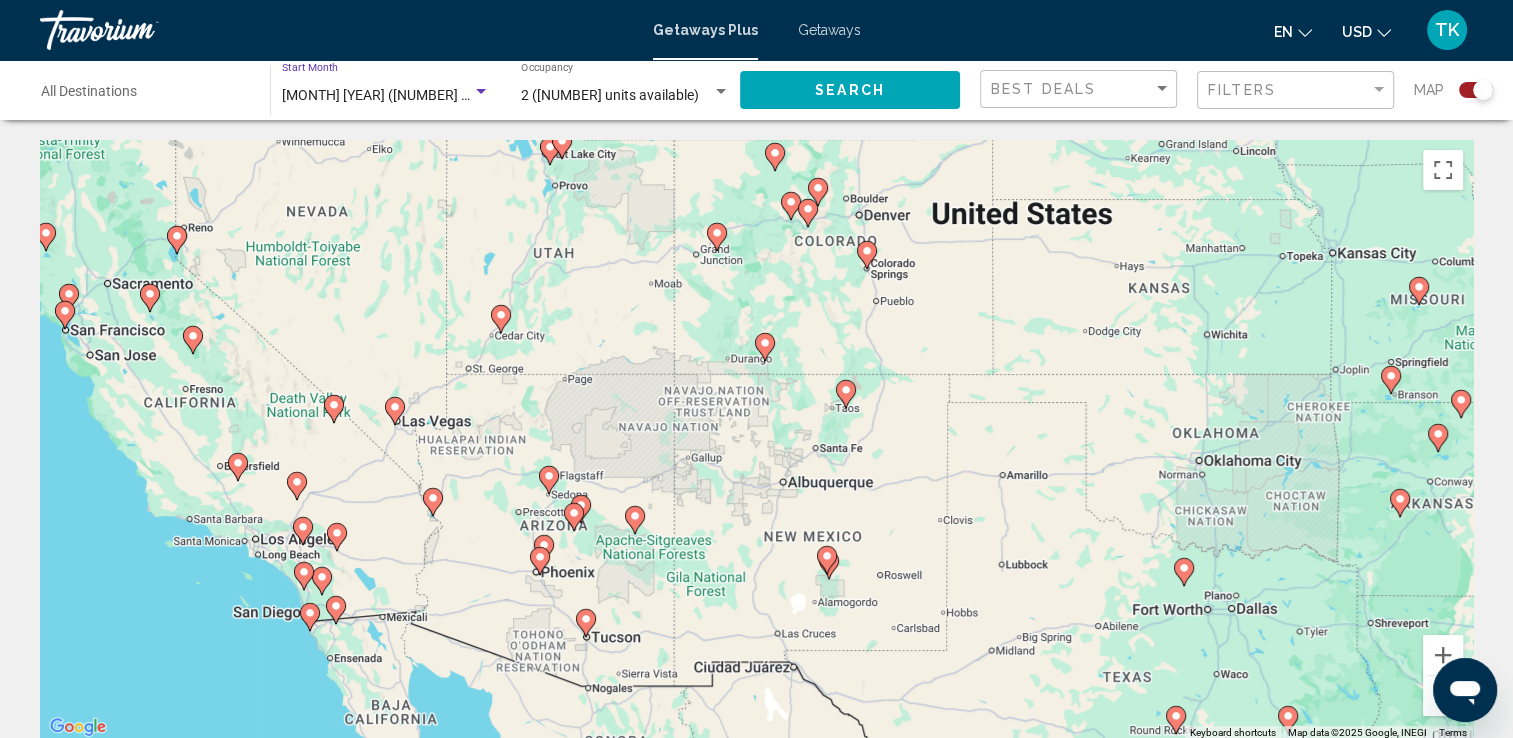 click at bounding box center (481, 91) 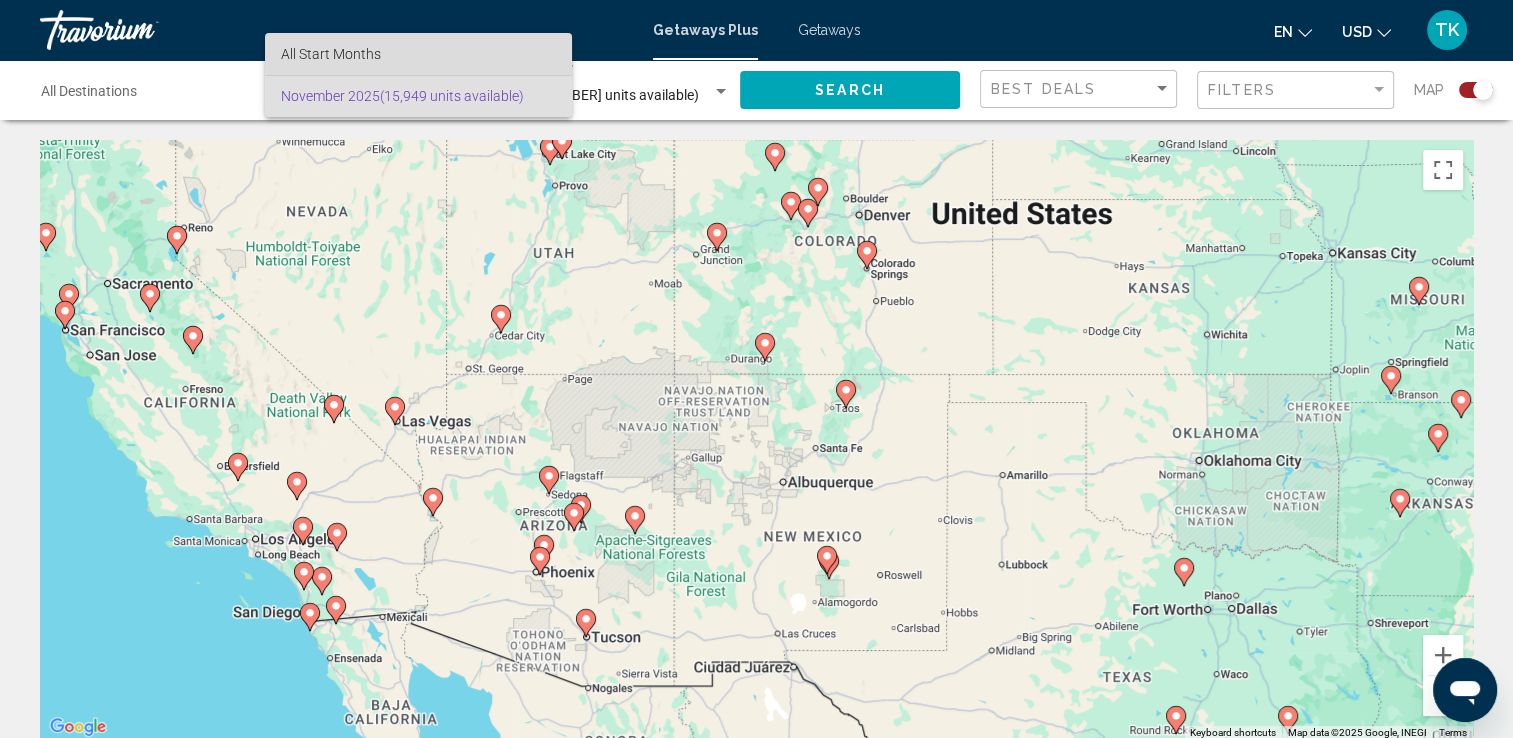 click on "All Start Months" at bounding box center (418, 54) 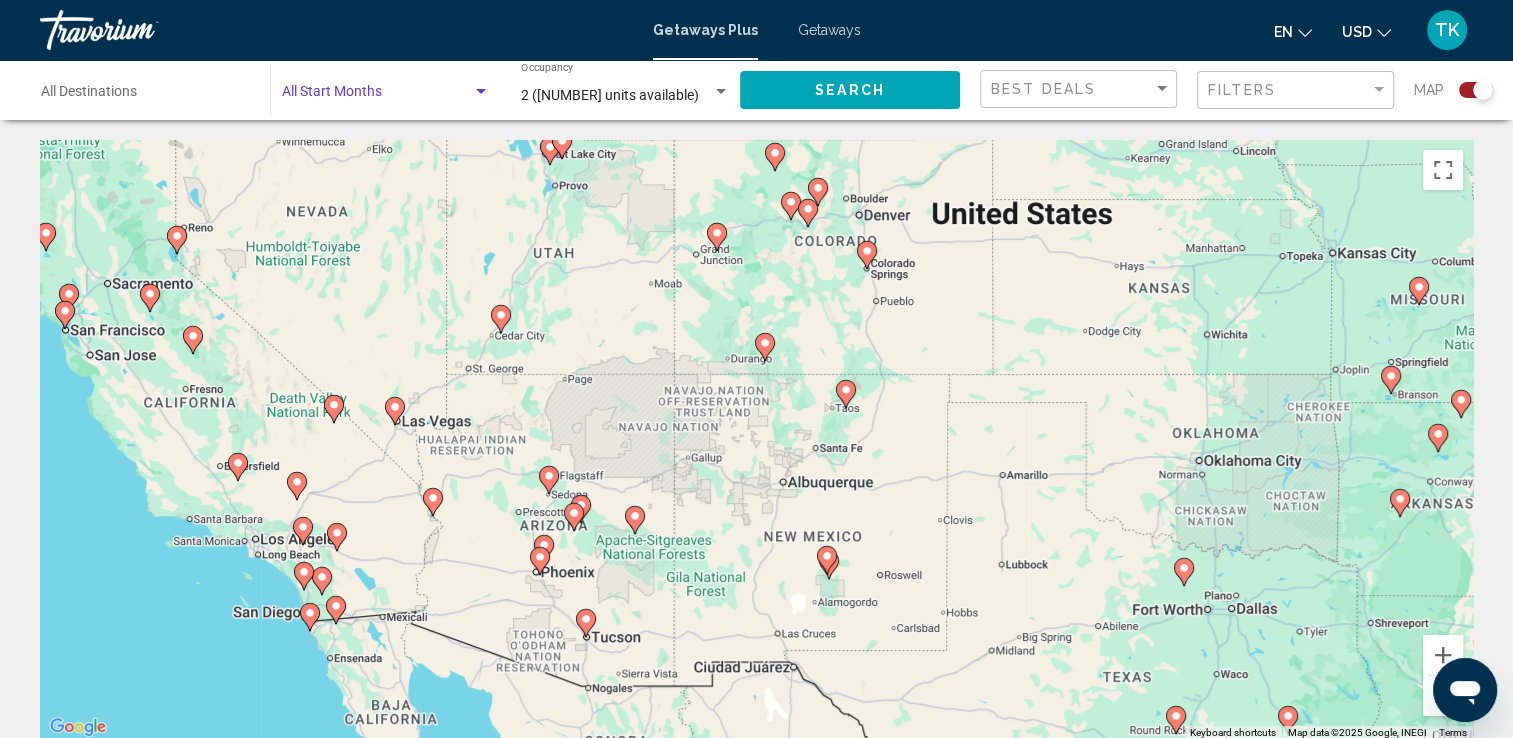 click at bounding box center [377, 96] 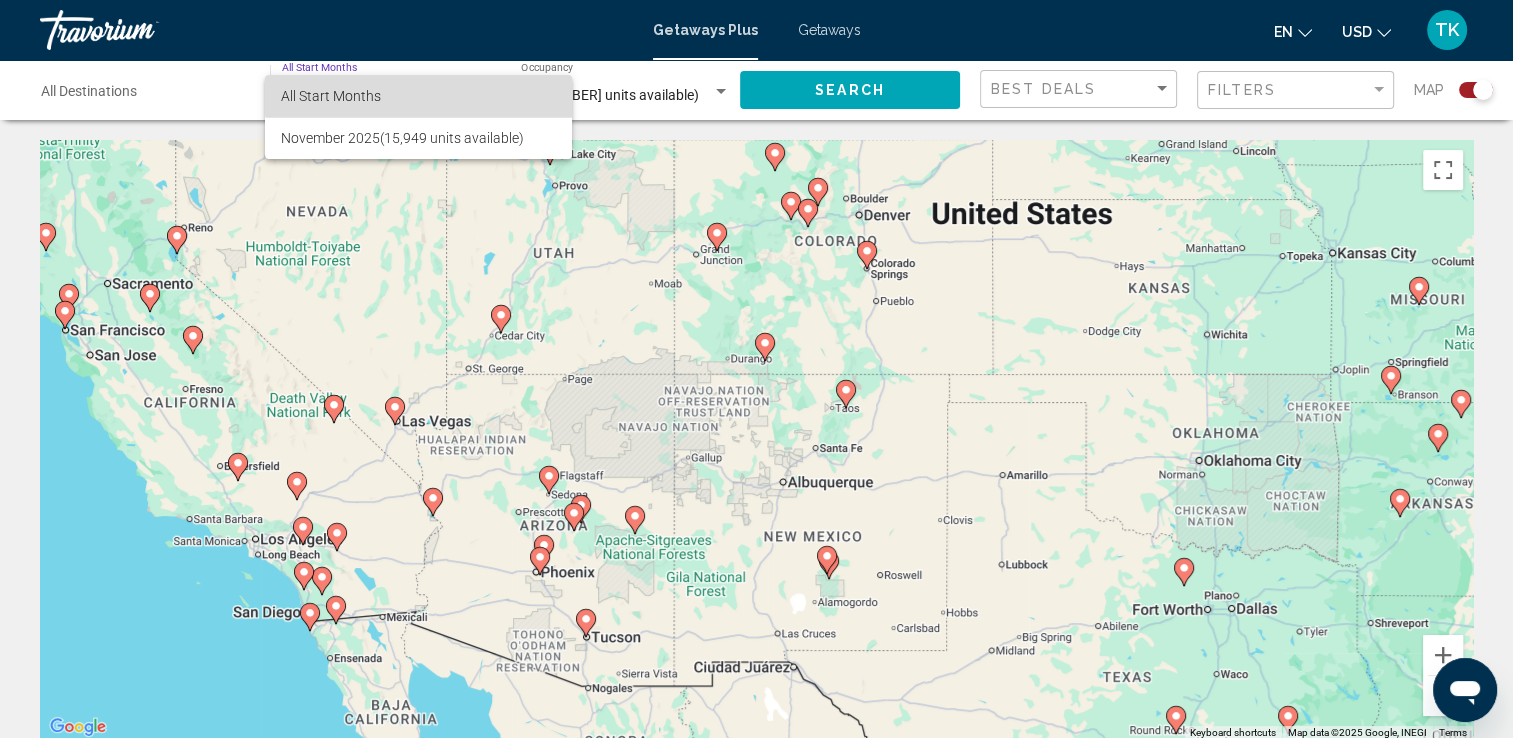 click on "All Start Months" at bounding box center (418, 96) 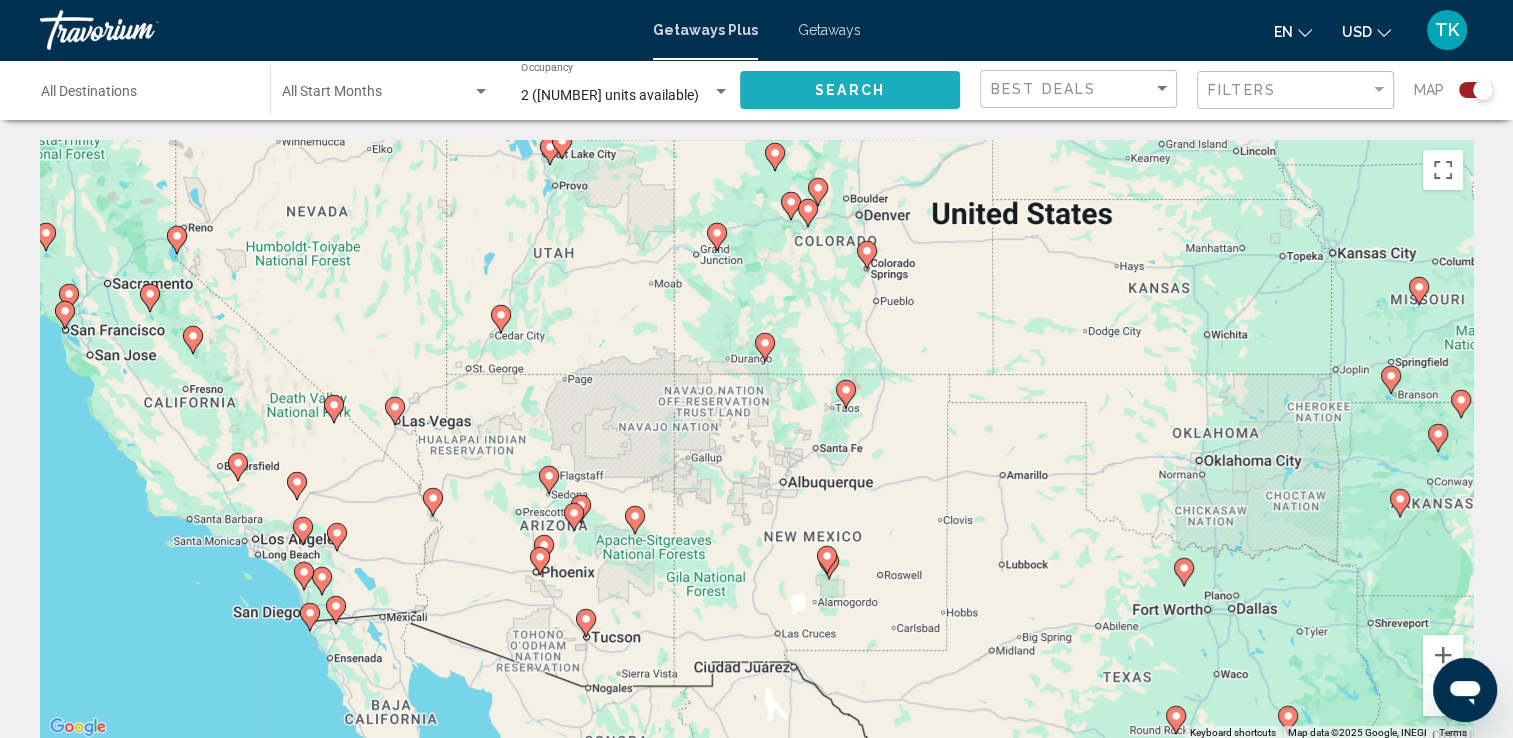 click on "Search" 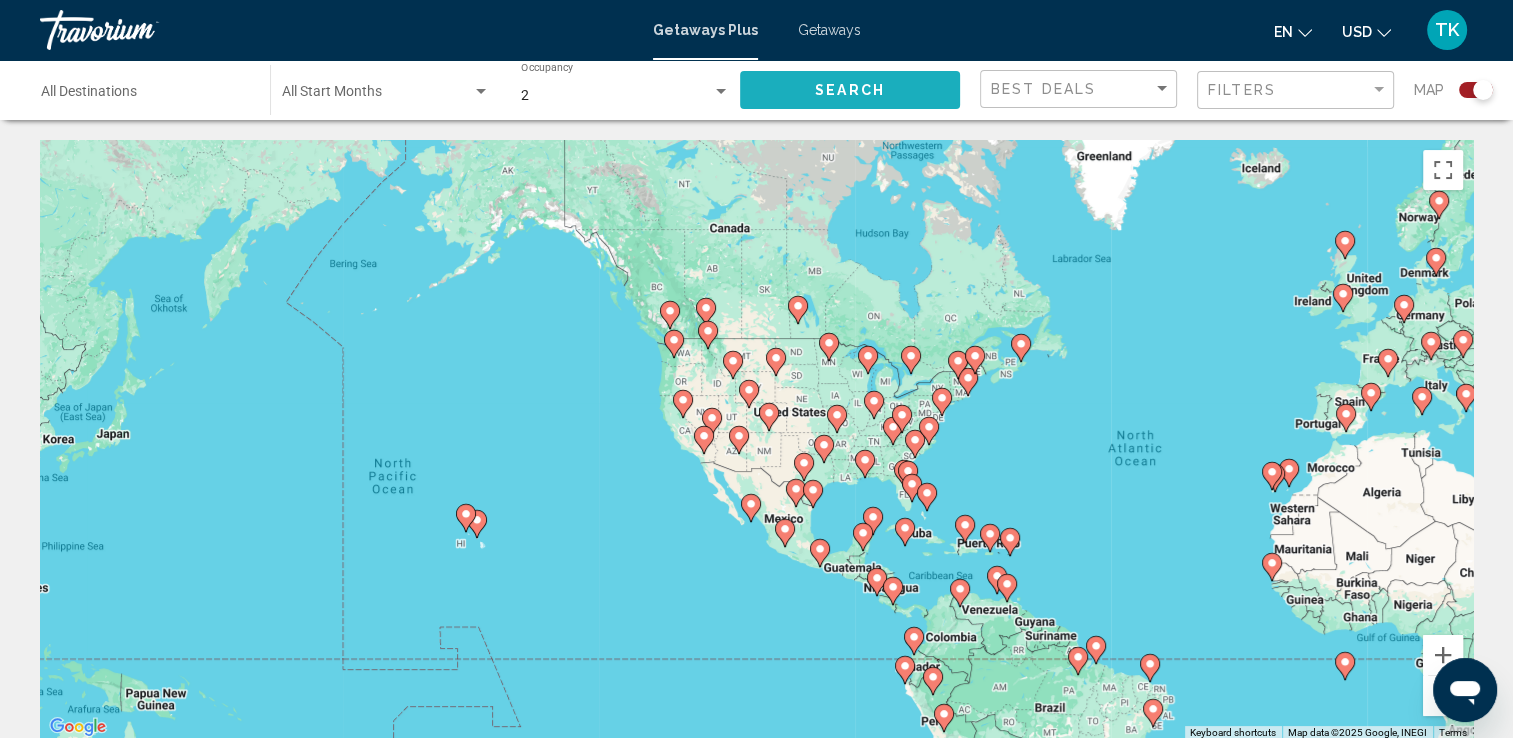 click on "Search" 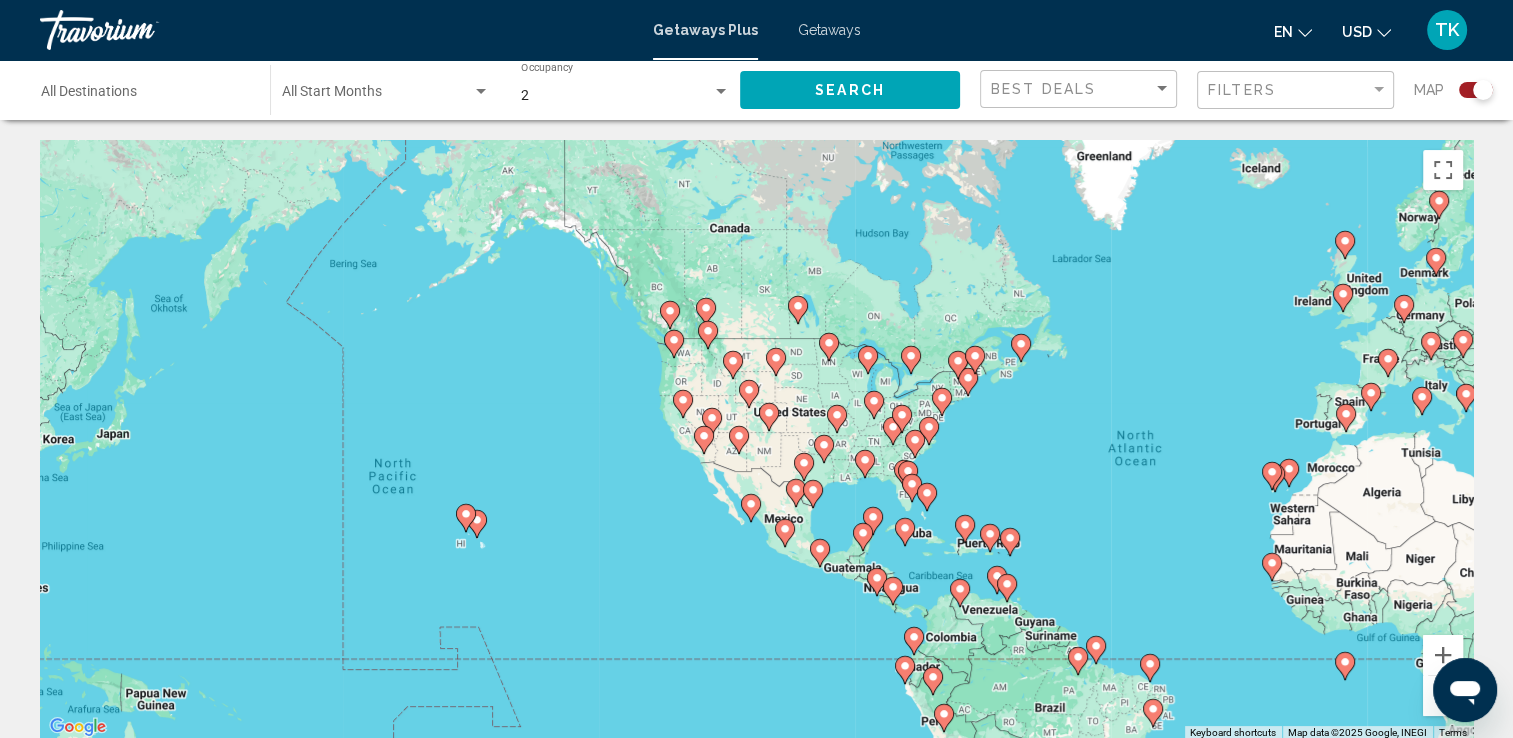 click on "To activate drag with keyboard, press Alt + Enter. Once in keyboard drag state, use the arrow keys to move the marker. To complete the drag, press the Enter key. To cancel, press Escape." at bounding box center [756, 440] 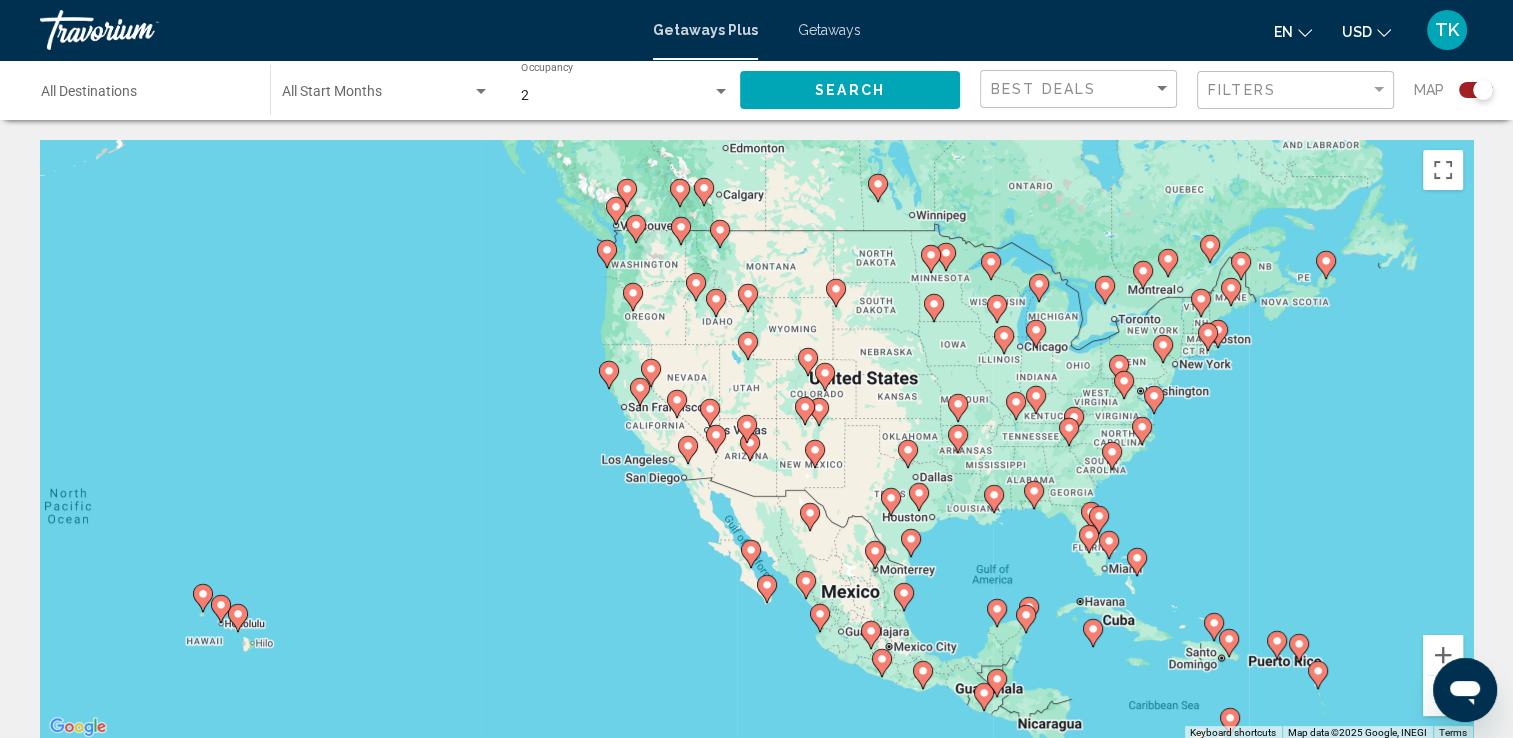 click on "To activate drag with keyboard, press Alt + Enter. Once in keyboard drag state, use the arrow keys to move the marker. To complete the drag, press the Enter key. To cancel, press Escape." at bounding box center (756, 440) 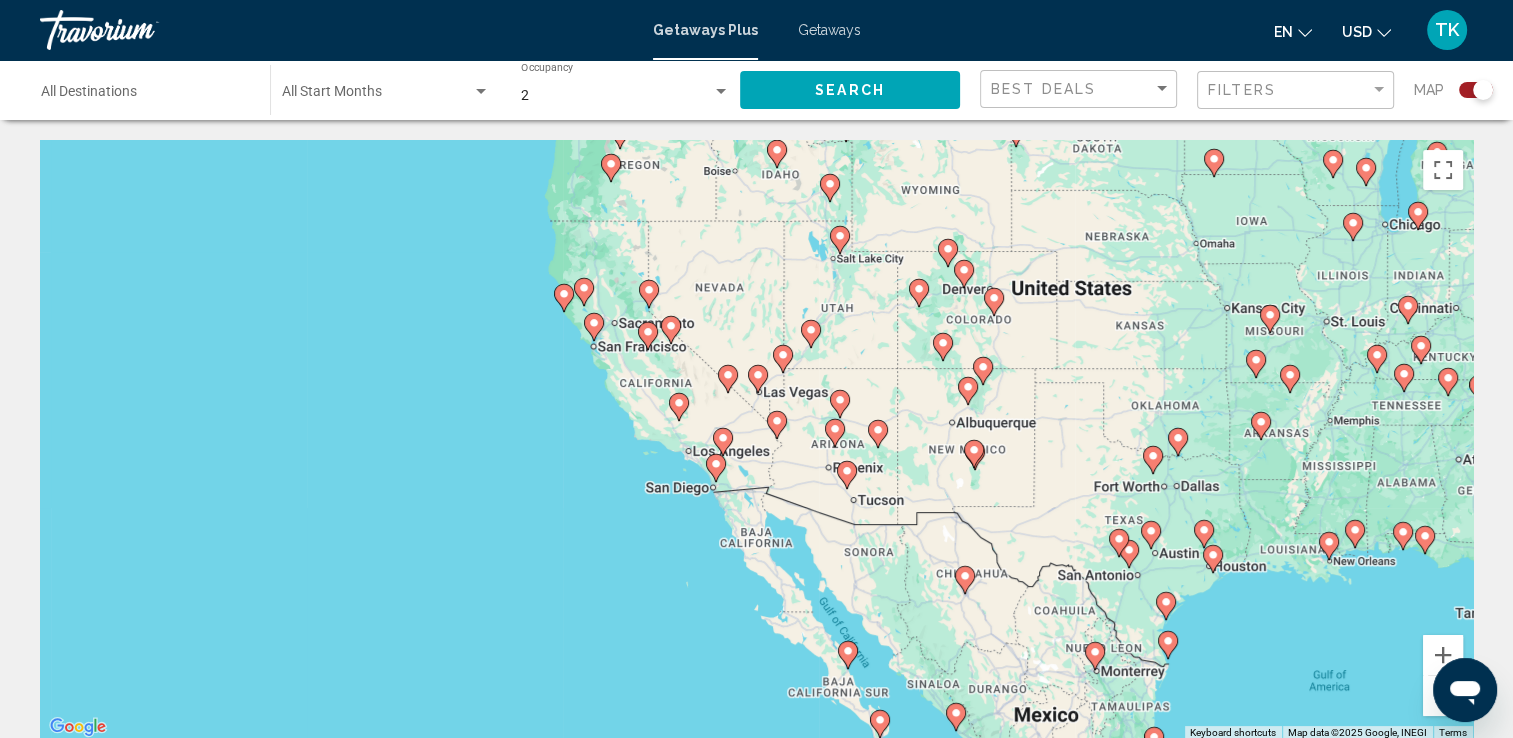click 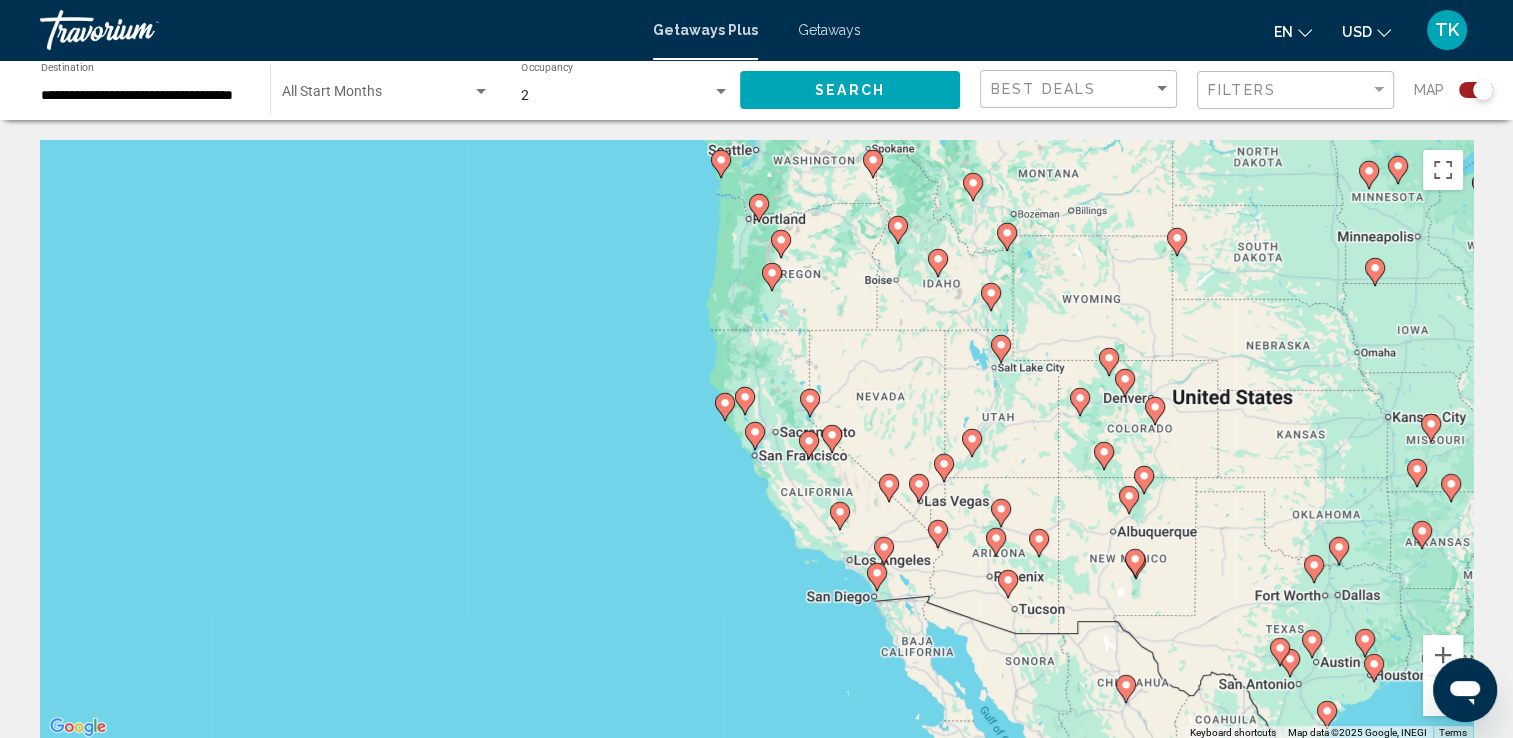 click on "To activate drag with keyboard, press Alt + Enter. Once in keyboard drag state, use the arrow keys to move the marker. To complete the drag, press the Enter key. To cancel, press Escape." at bounding box center (756, 440) 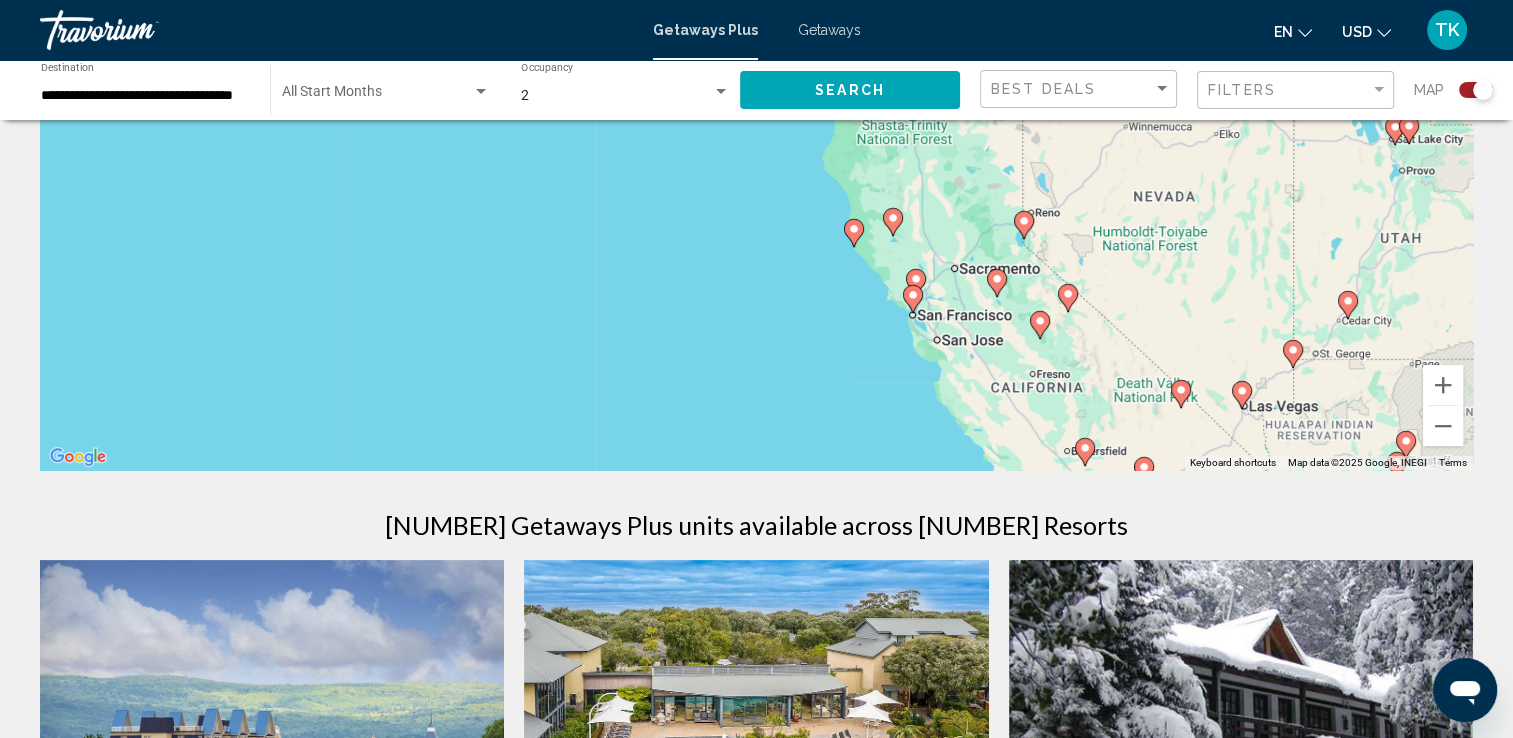 scroll, scrollTop: 275, scrollLeft: 0, axis: vertical 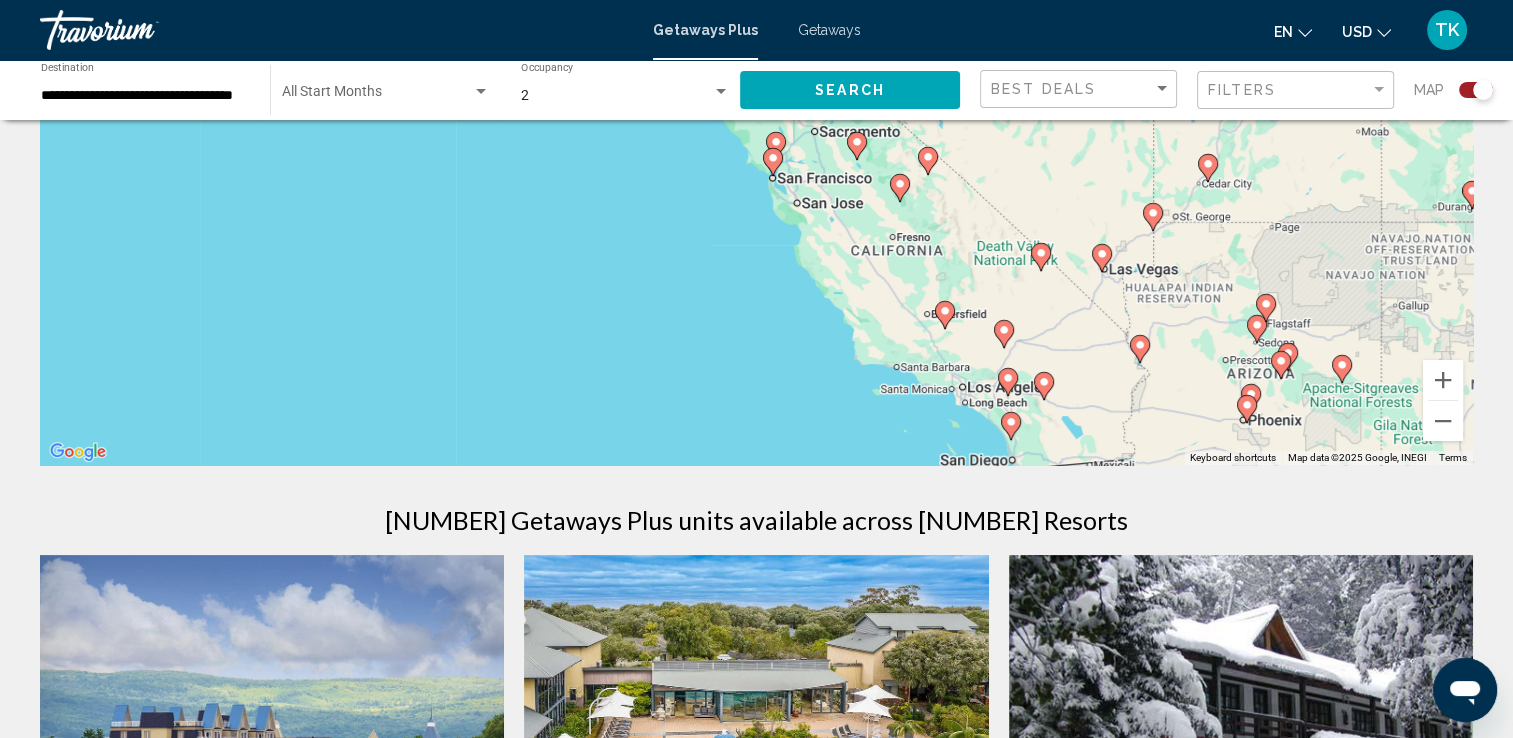 drag, startPoint x: 1286, startPoint y: 301, endPoint x: 1148, endPoint y: 170, distance: 190.27611 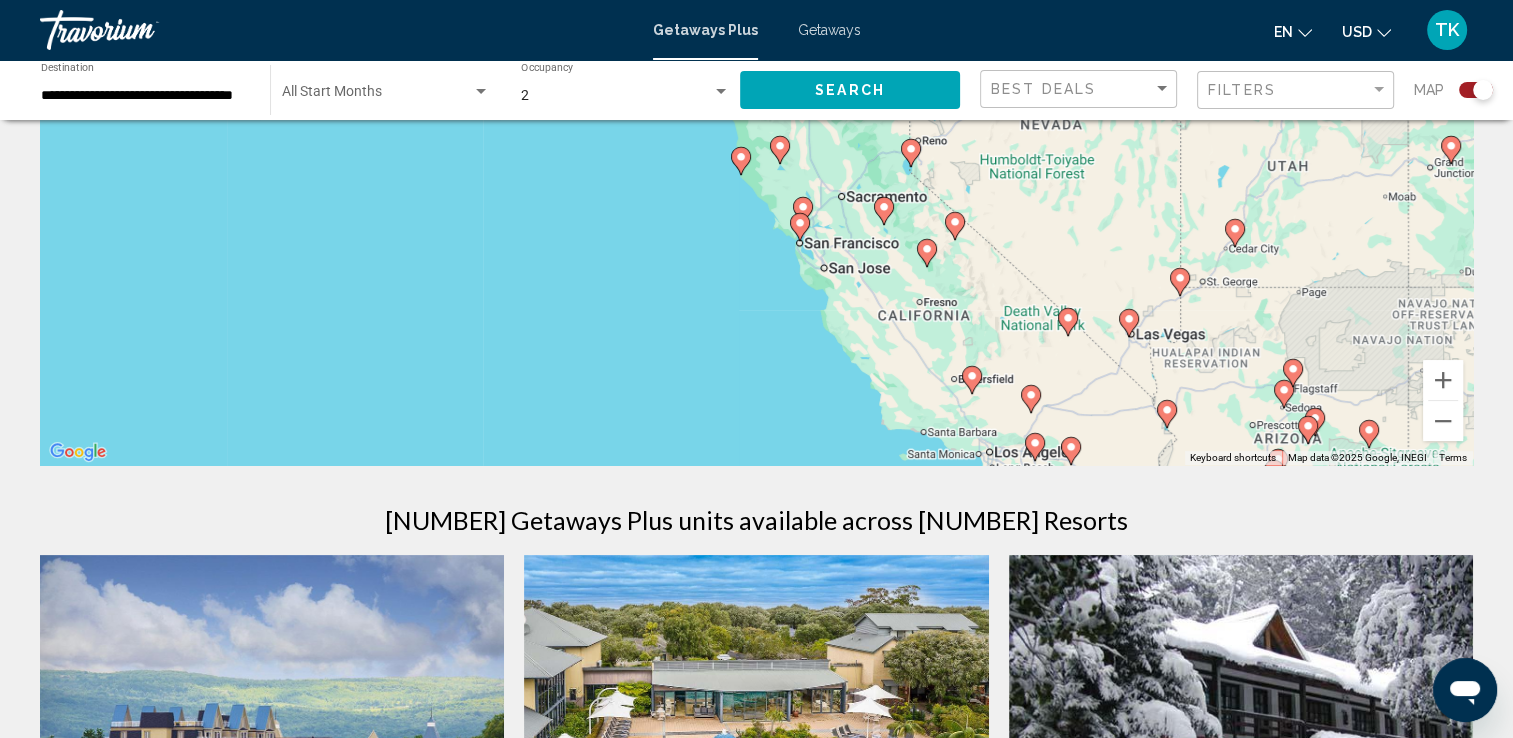 drag, startPoint x: 860, startPoint y: 193, endPoint x: 886, endPoint y: 263, distance: 74.672615 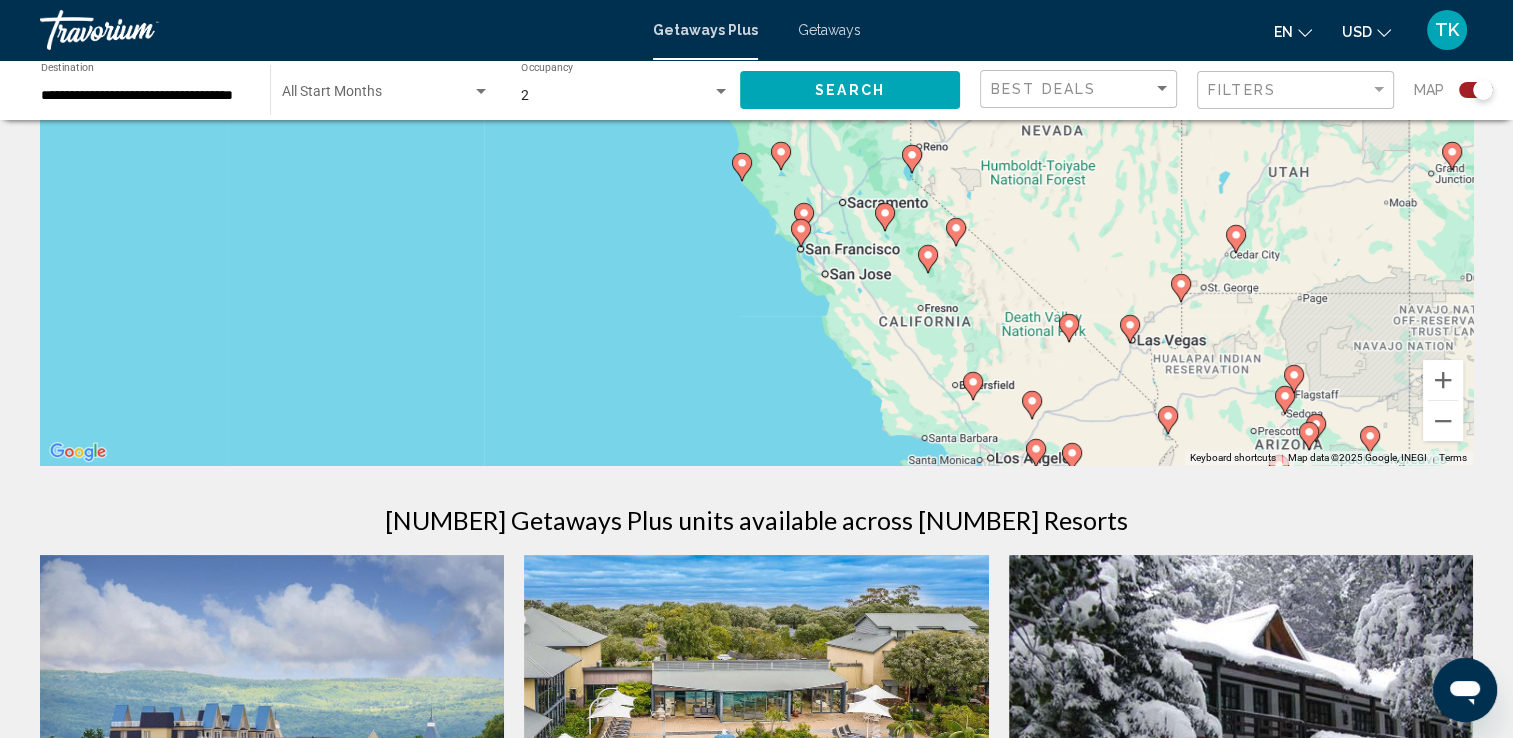 click 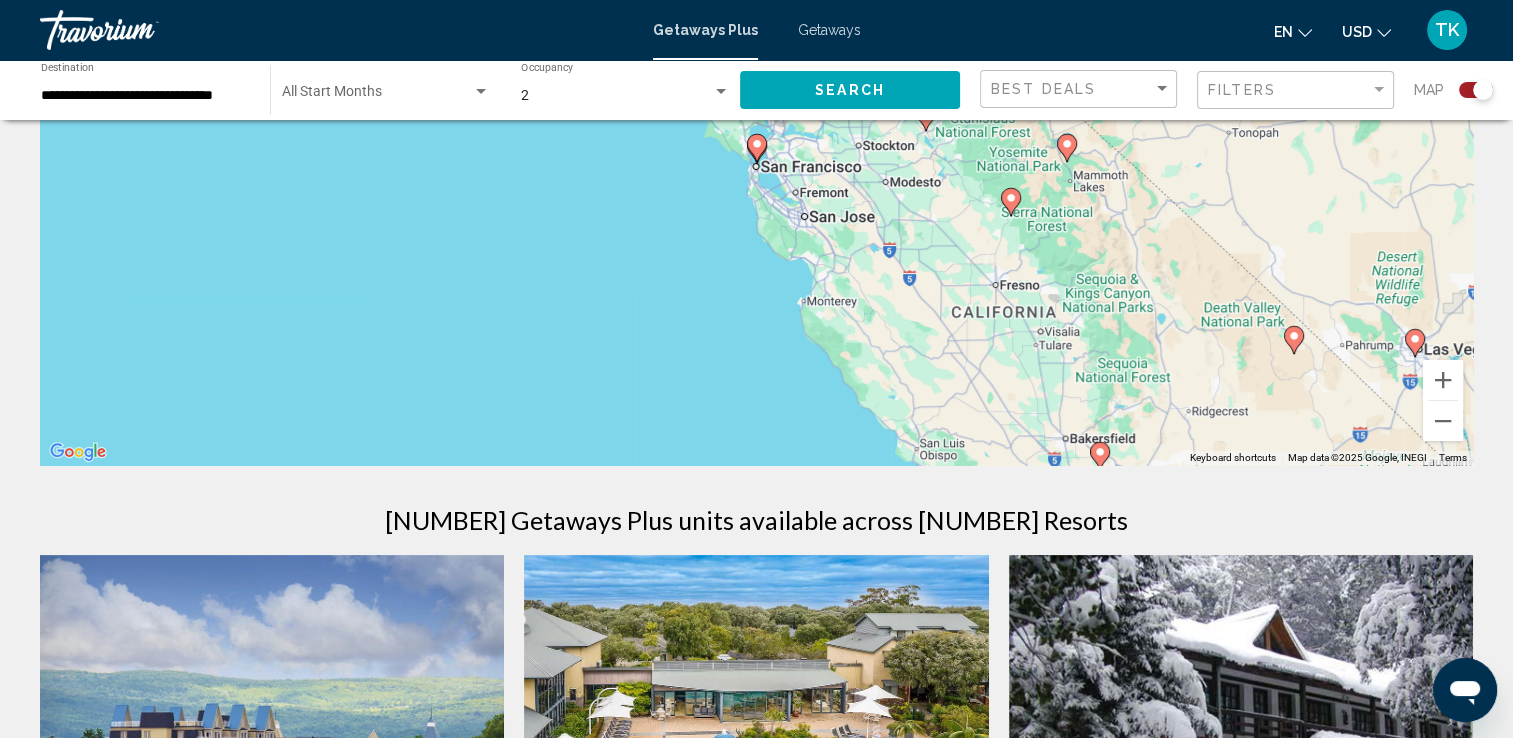 click 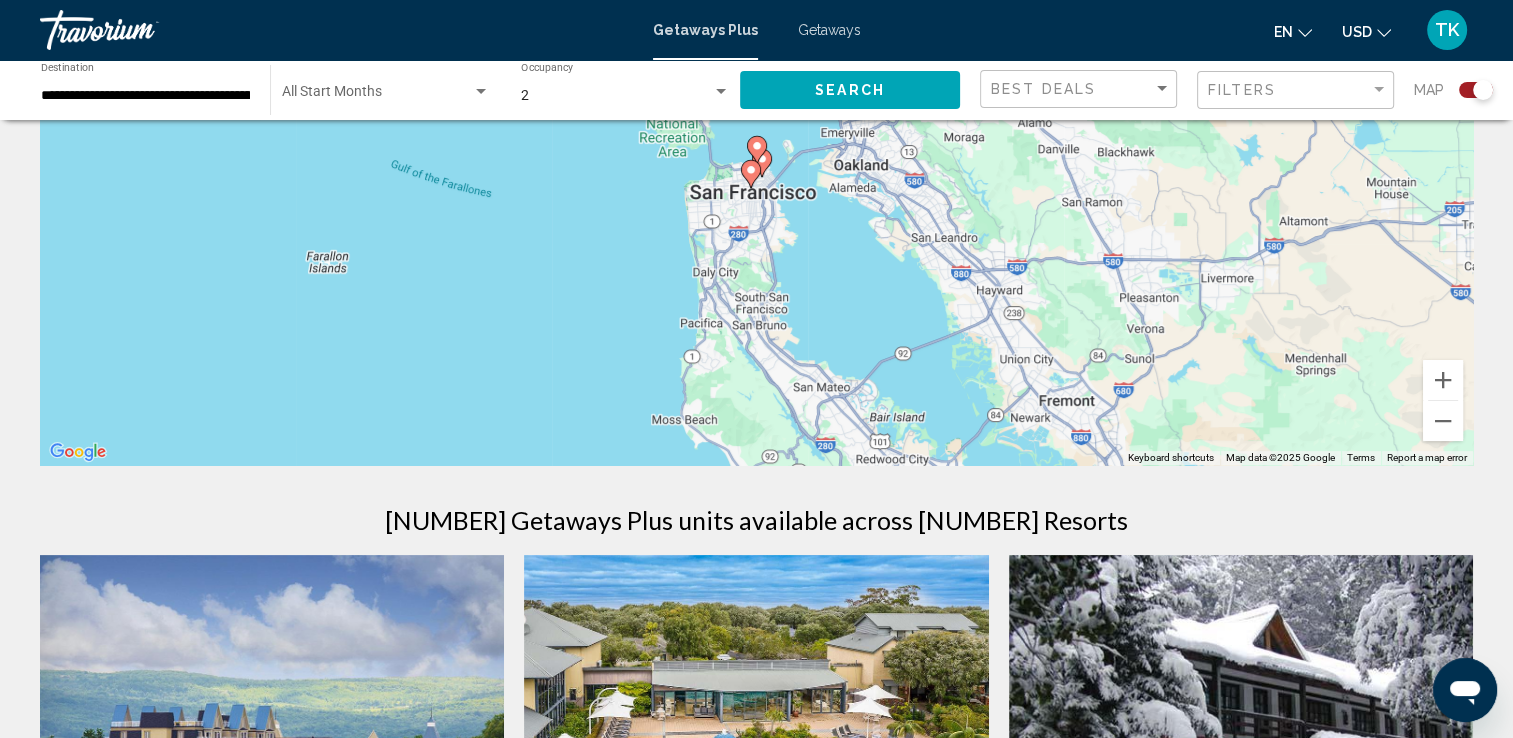 click 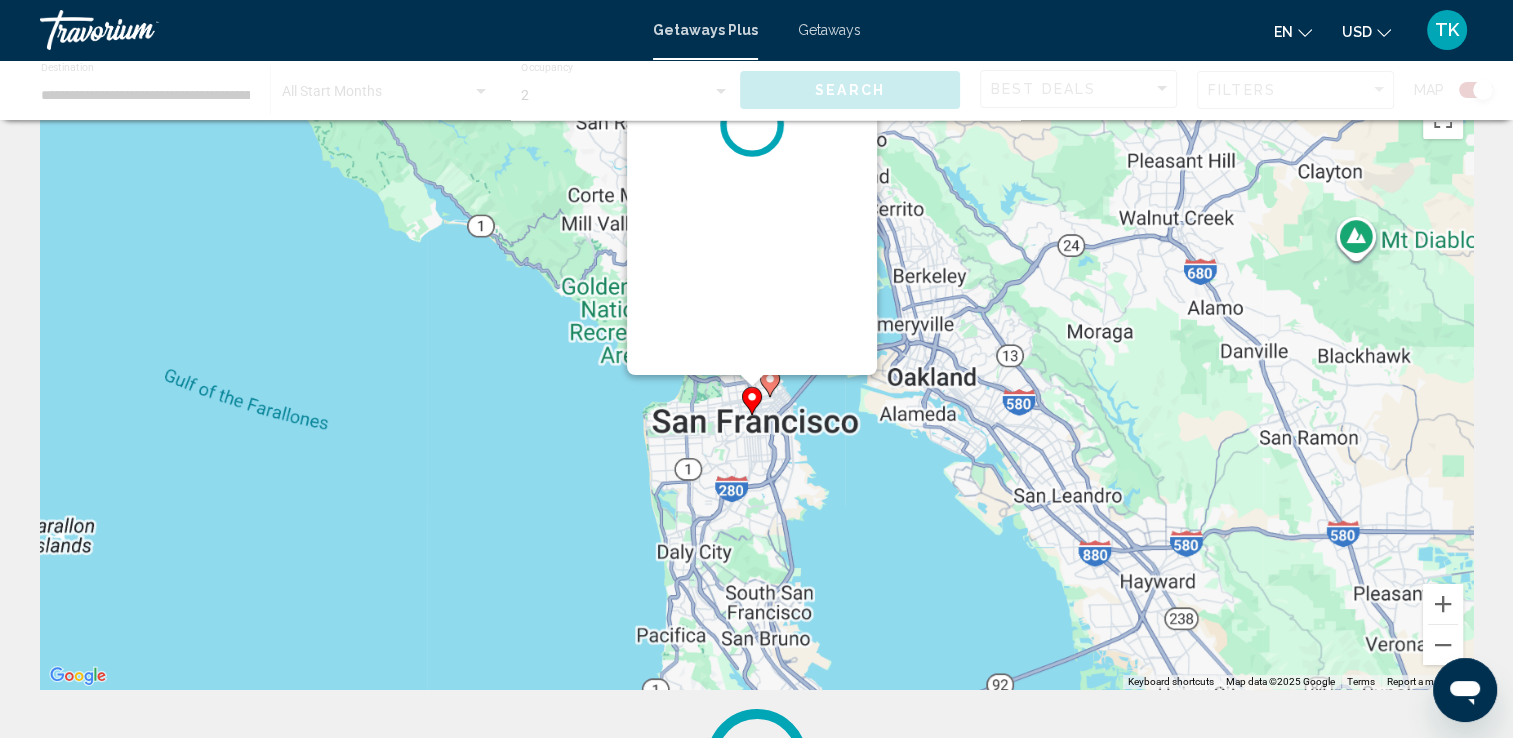 scroll, scrollTop: 0, scrollLeft: 0, axis: both 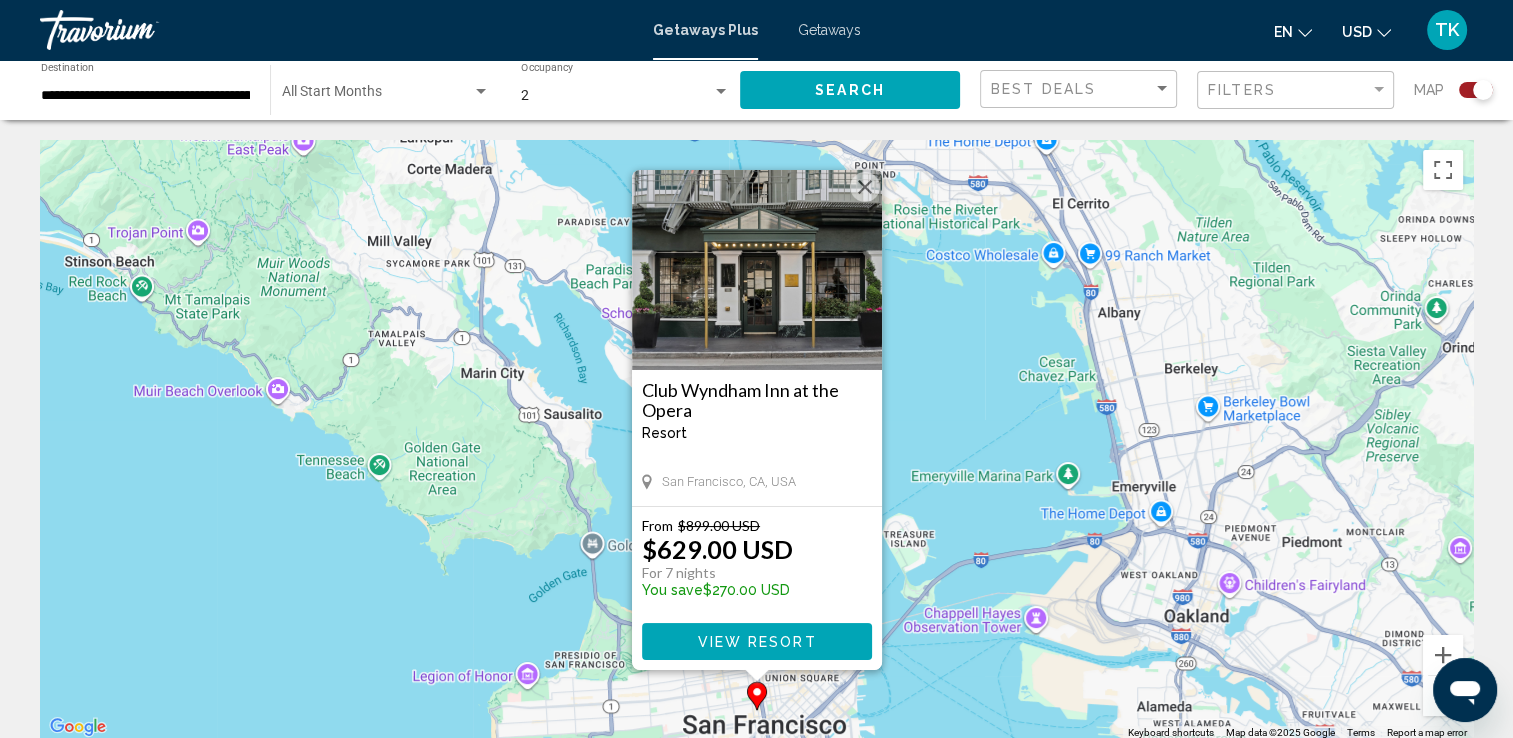 click at bounding box center [865, 187] 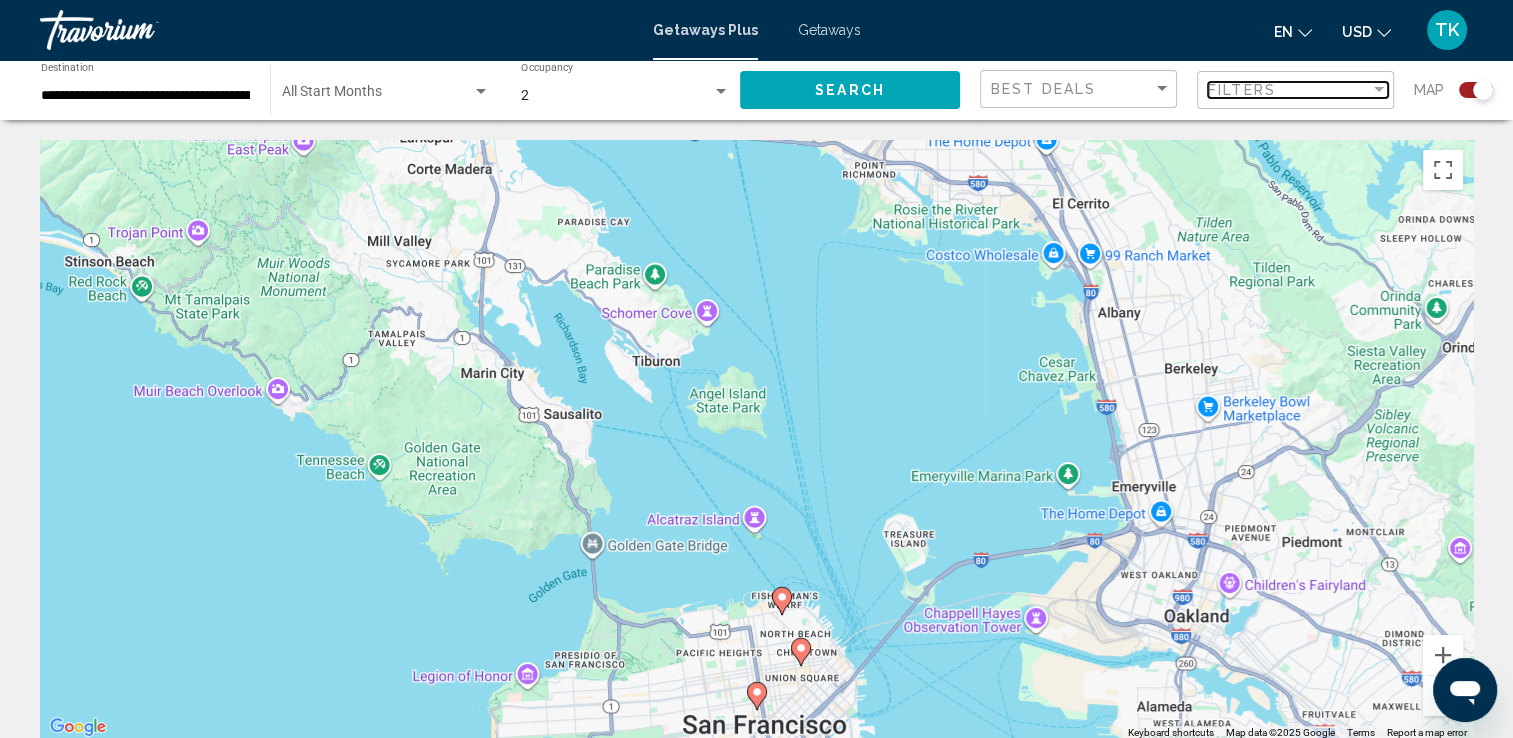 click at bounding box center [1379, 90] 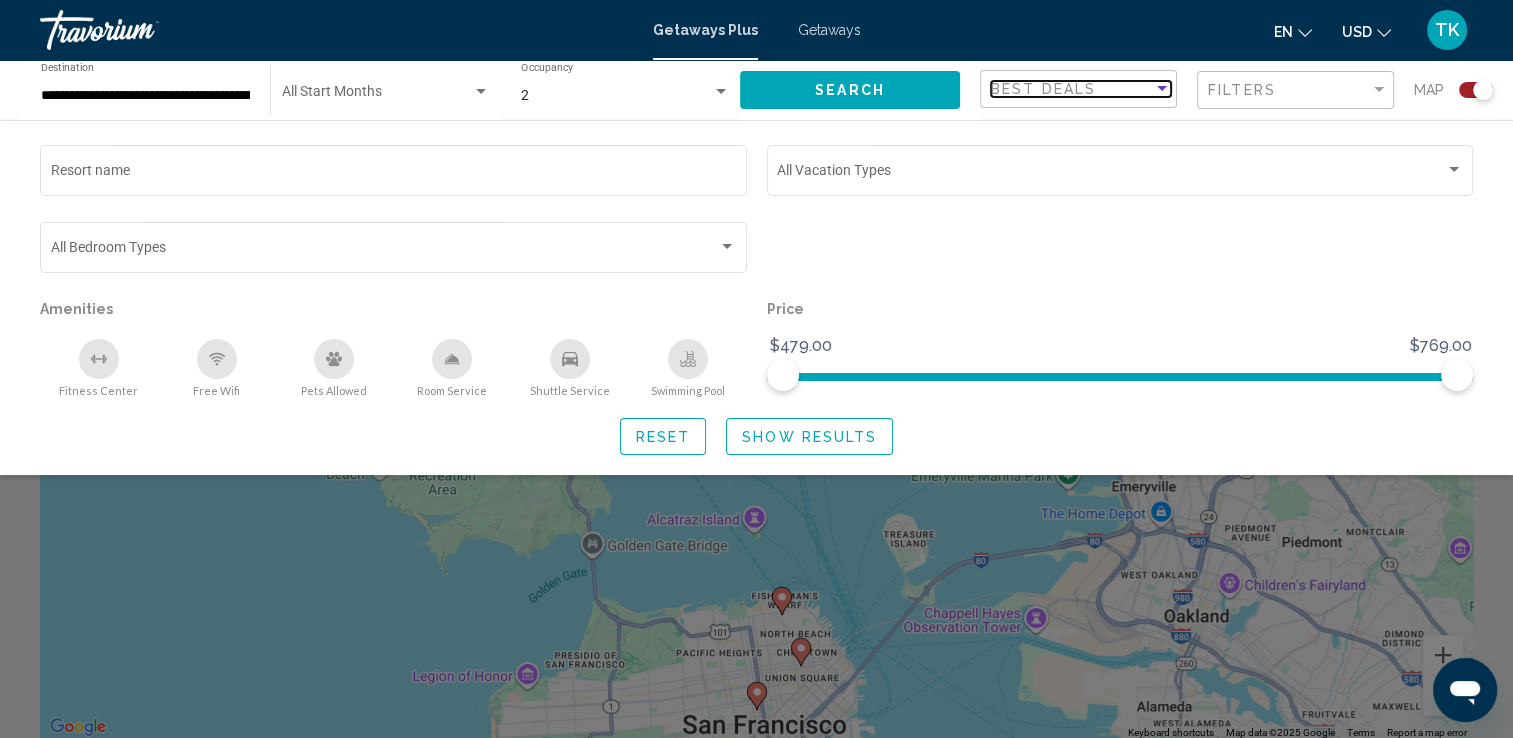 click at bounding box center [1162, 88] 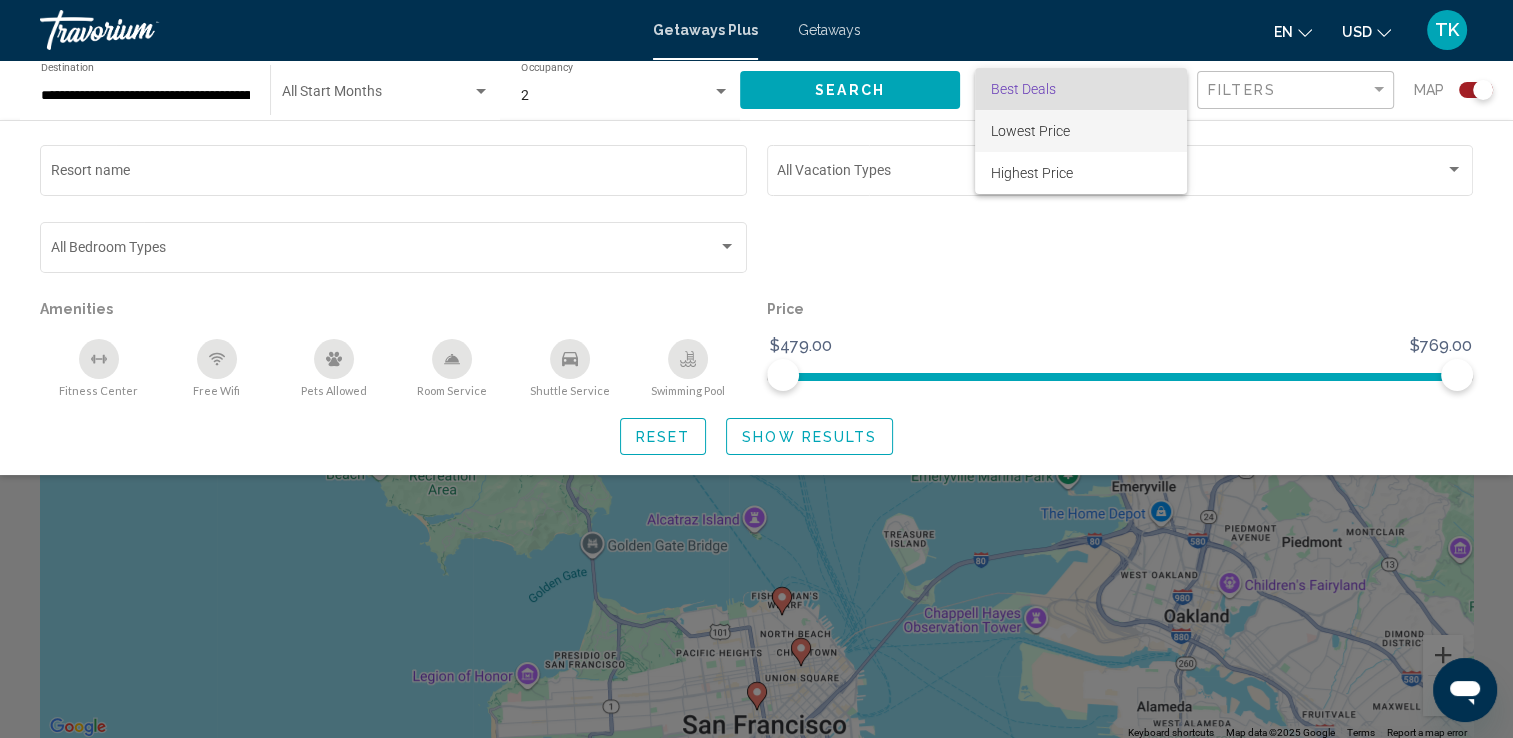 click on "Lowest Price" at bounding box center [1081, 131] 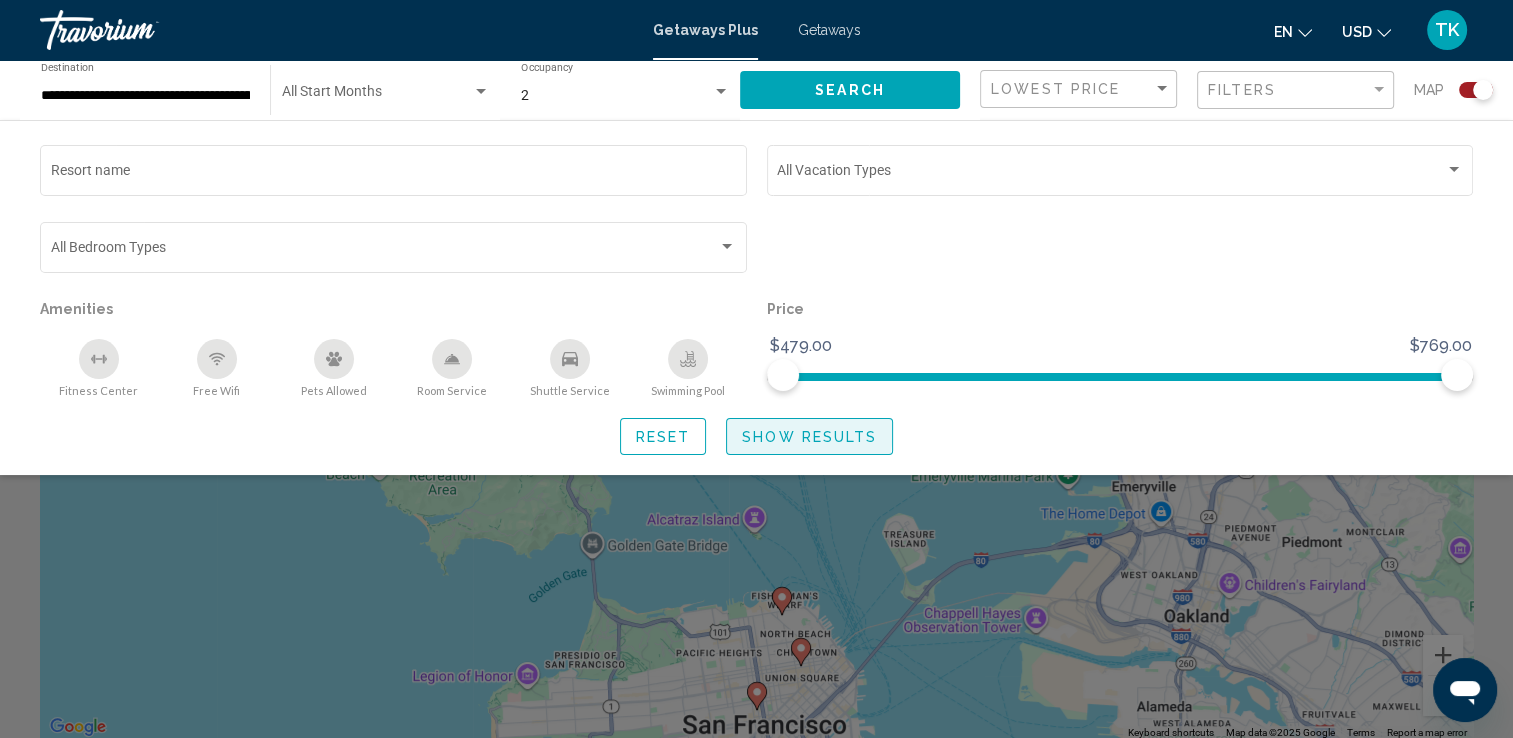 click on "Show Results" 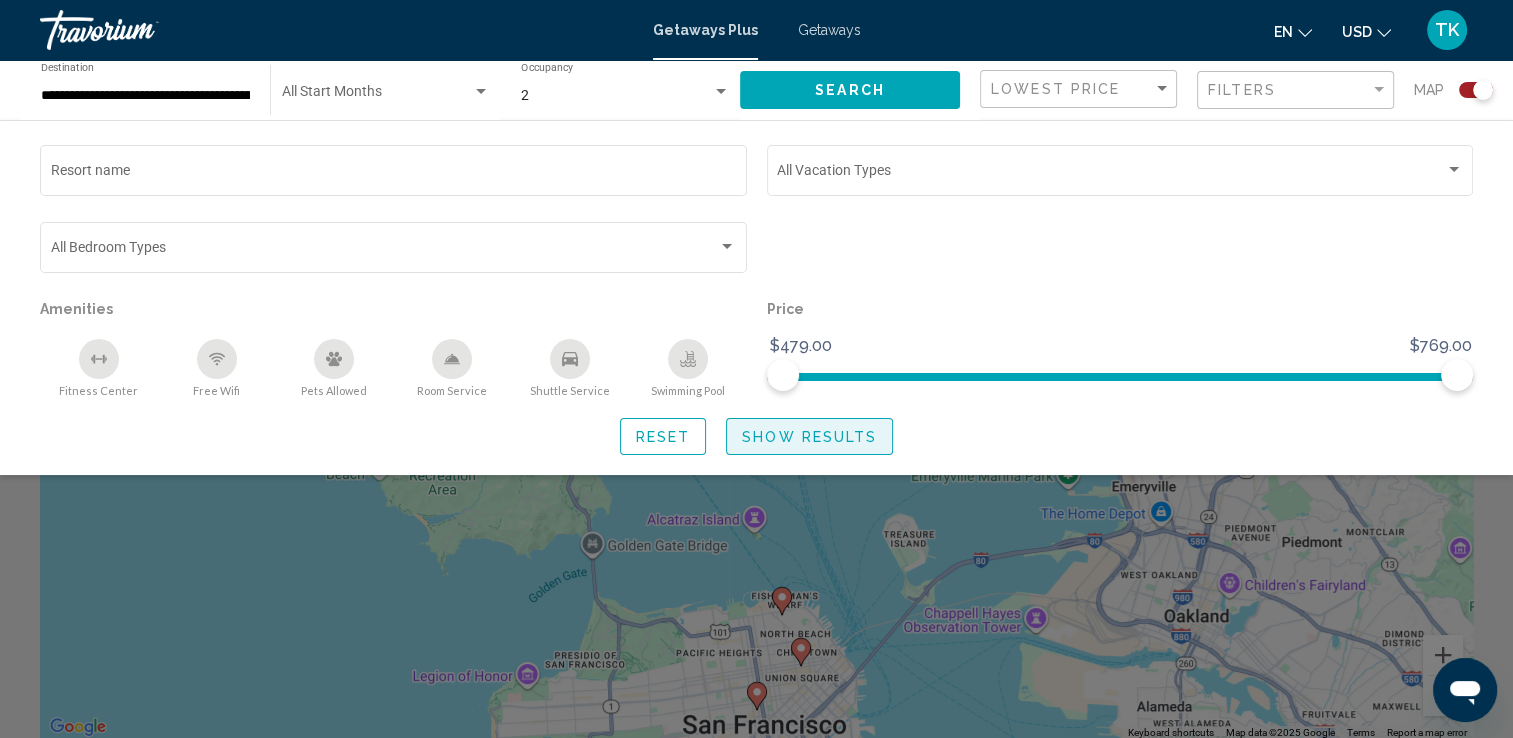 click on "Show Results" 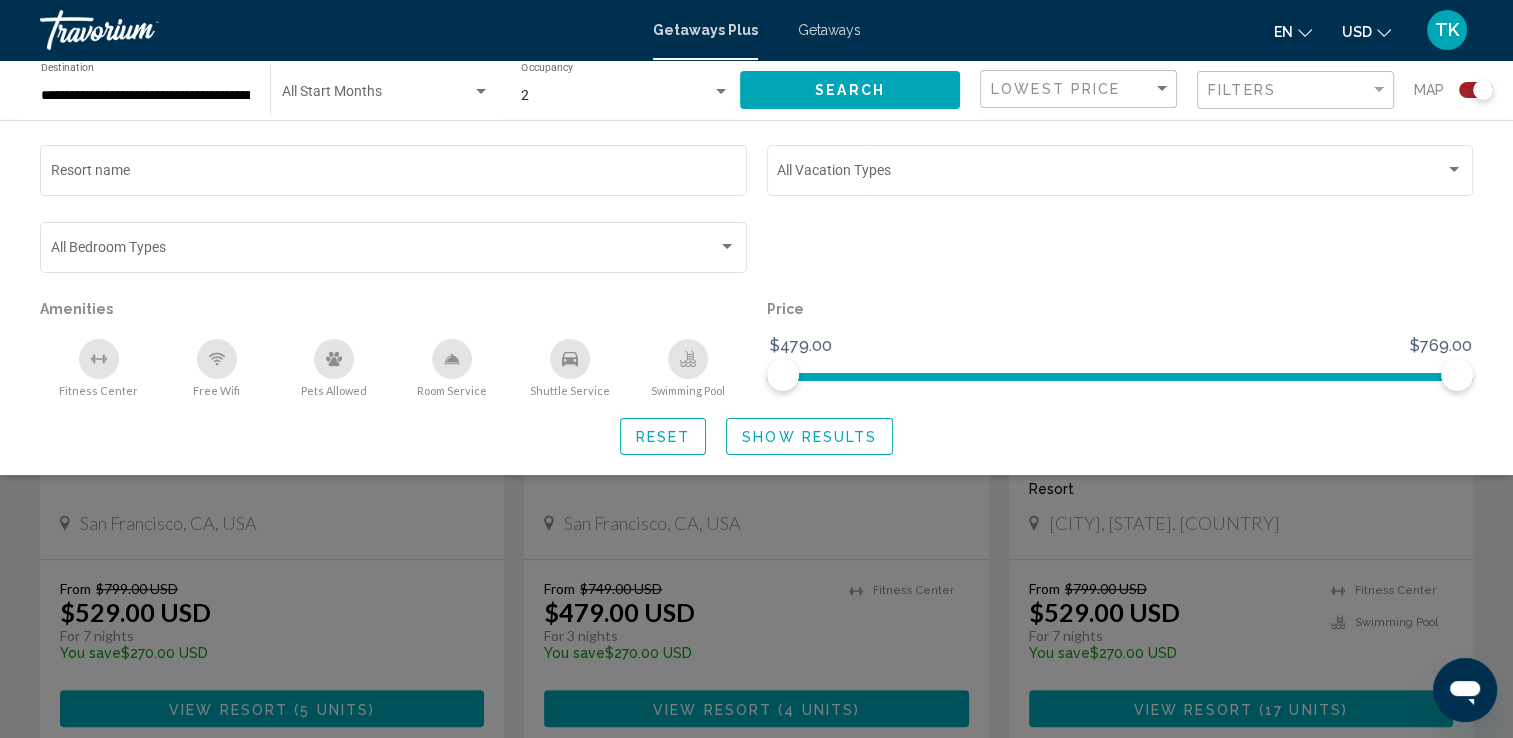 scroll, scrollTop: 758, scrollLeft: 0, axis: vertical 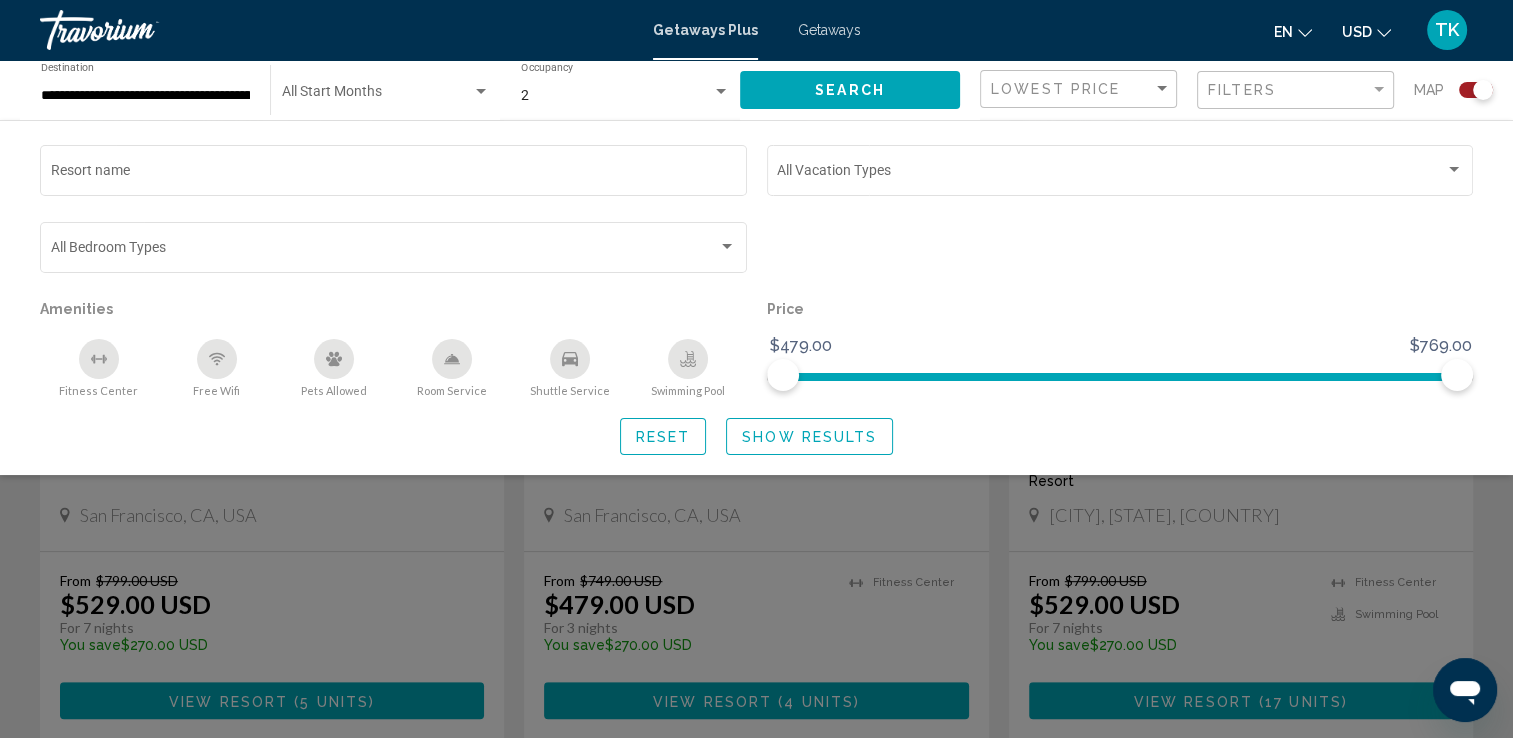click 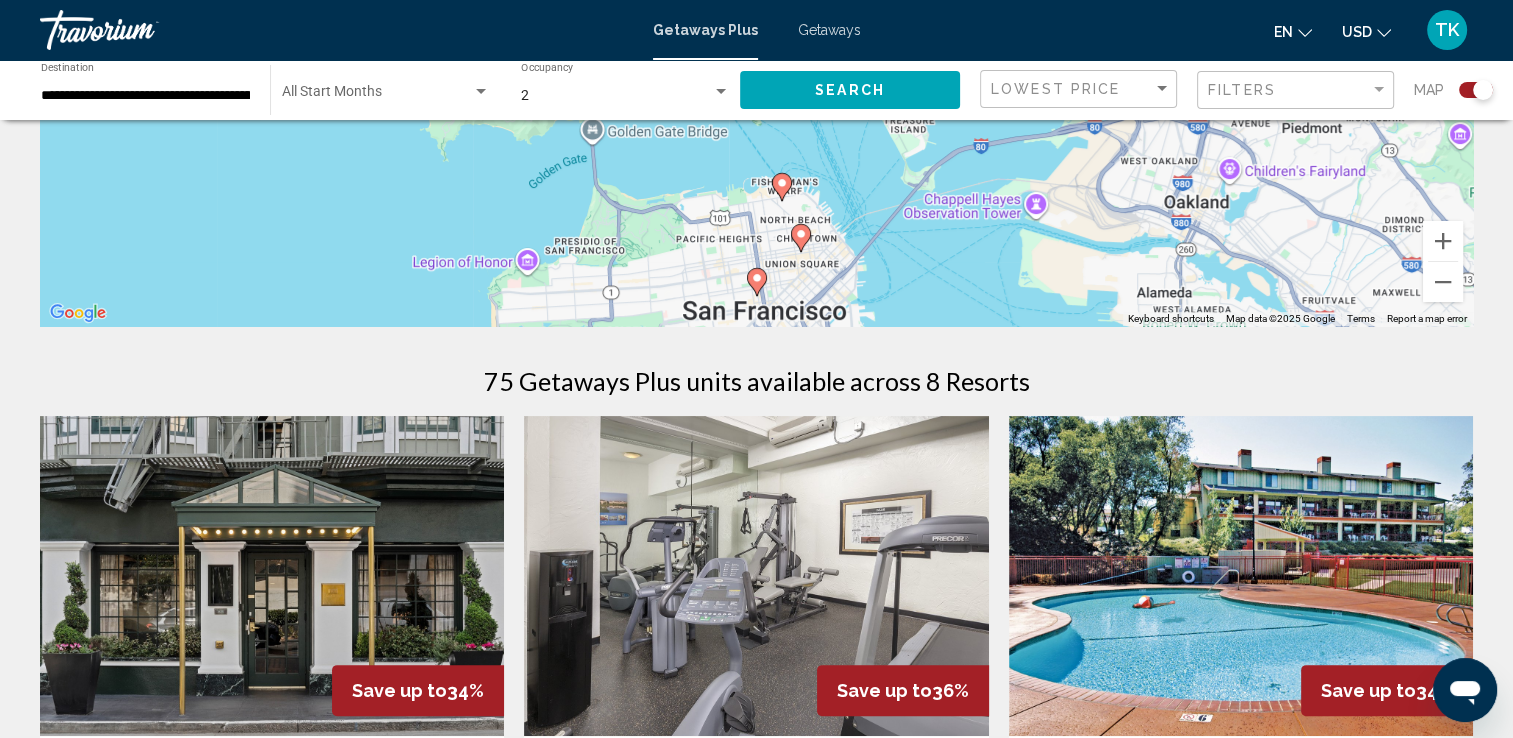 scroll, scrollTop: 0, scrollLeft: 0, axis: both 